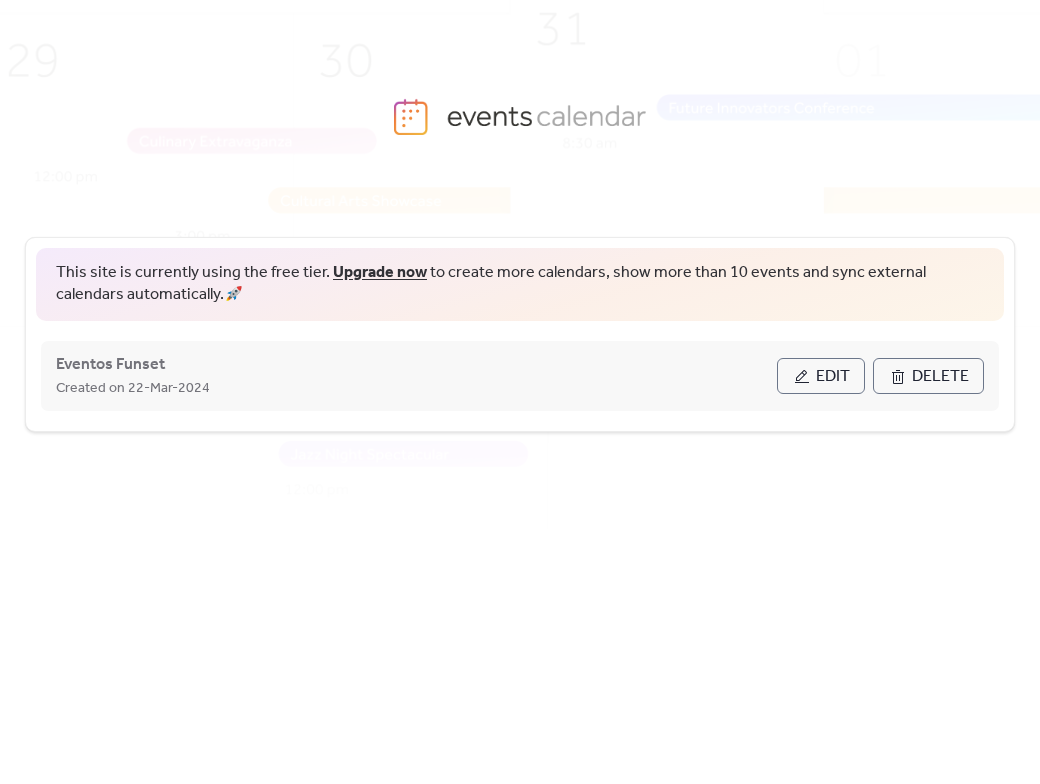 scroll, scrollTop: 0, scrollLeft: 0, axis: both 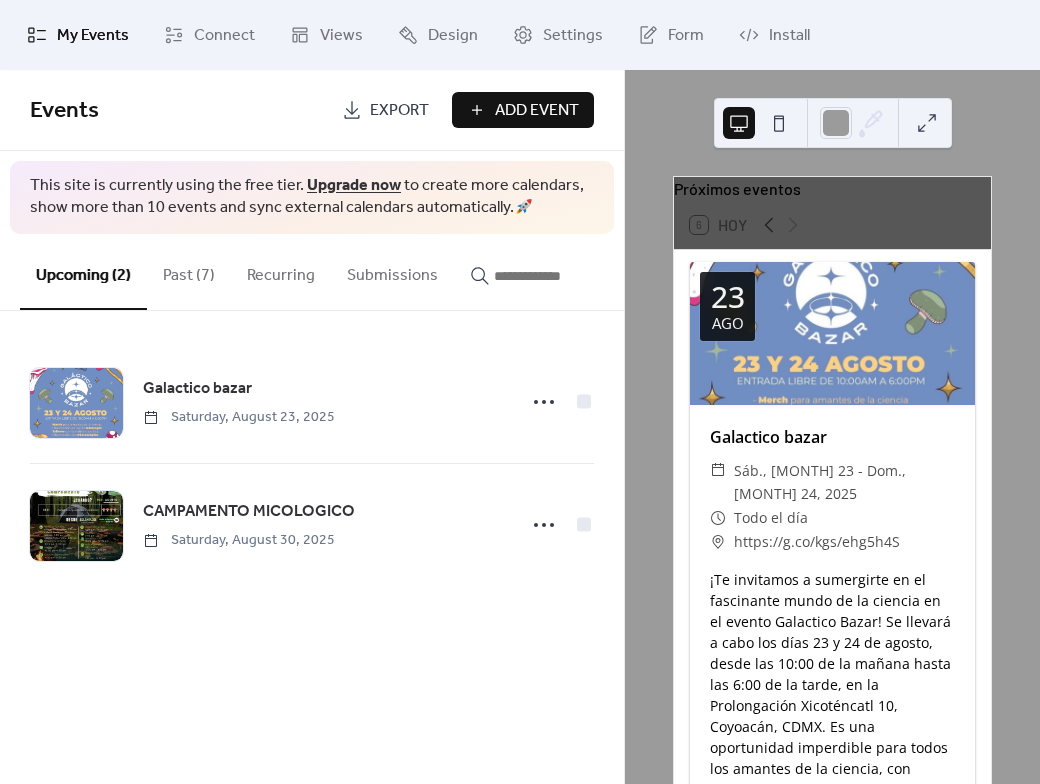 click on "Past (7)" at bounding box center [189, 271] 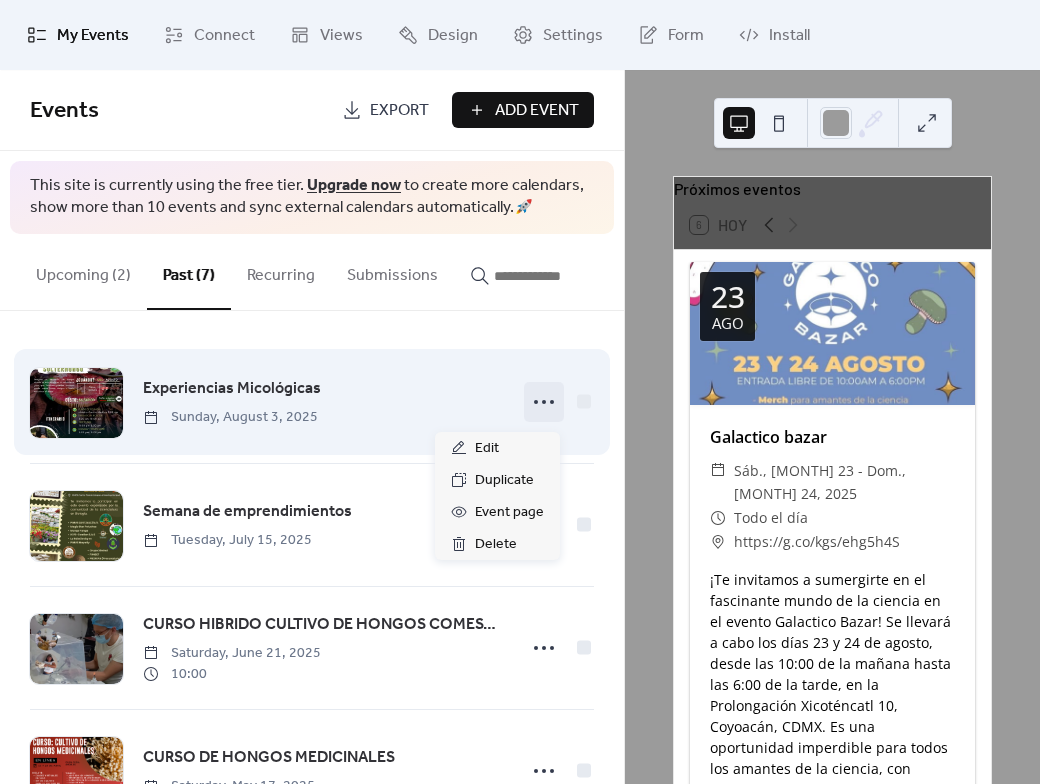 click 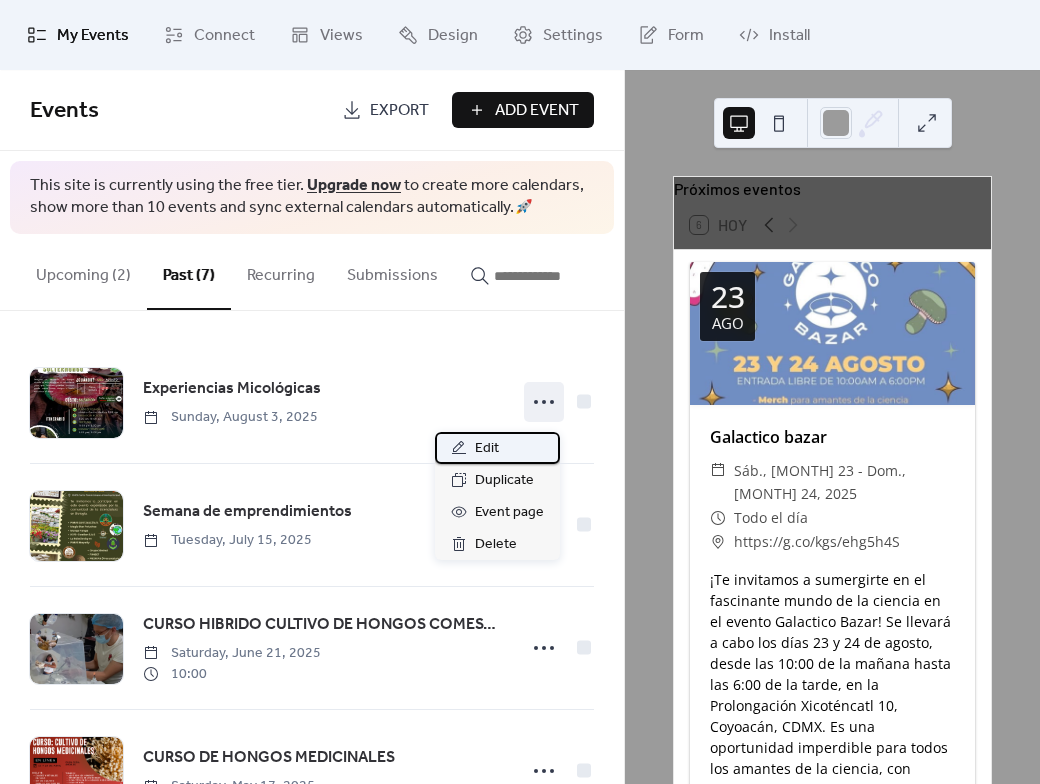 click on "Edit" at bounding box center (487, 449) 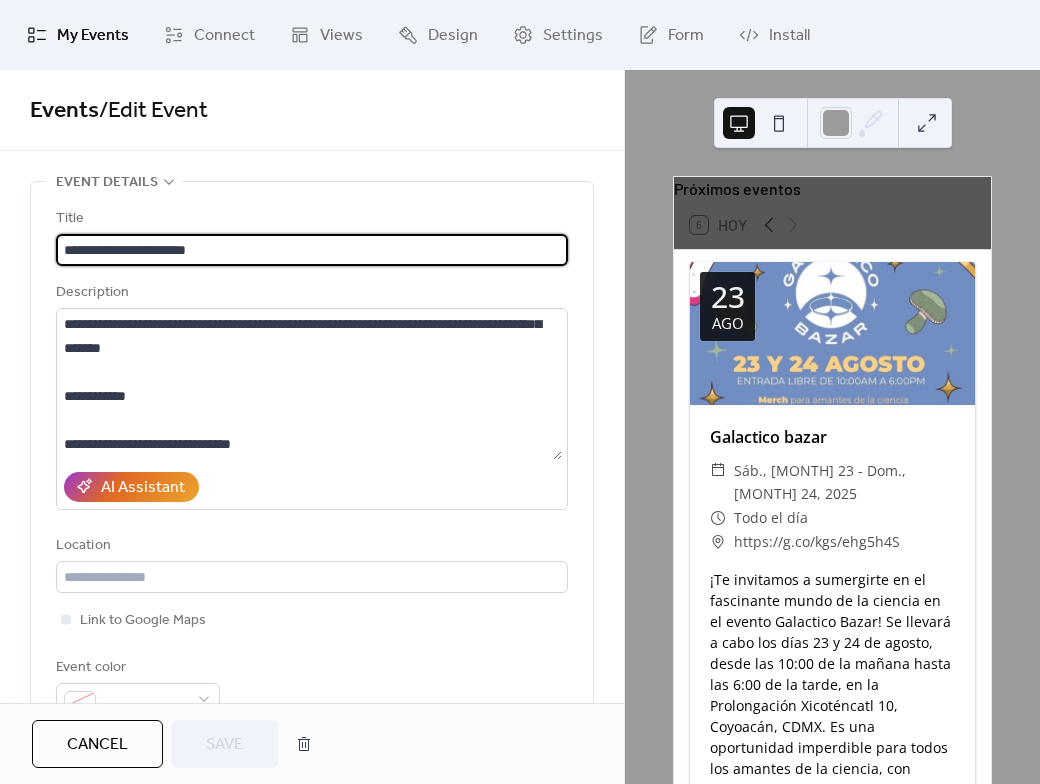 scroll, scrollTop: 312, scrollLeft: 0, axis: vertical 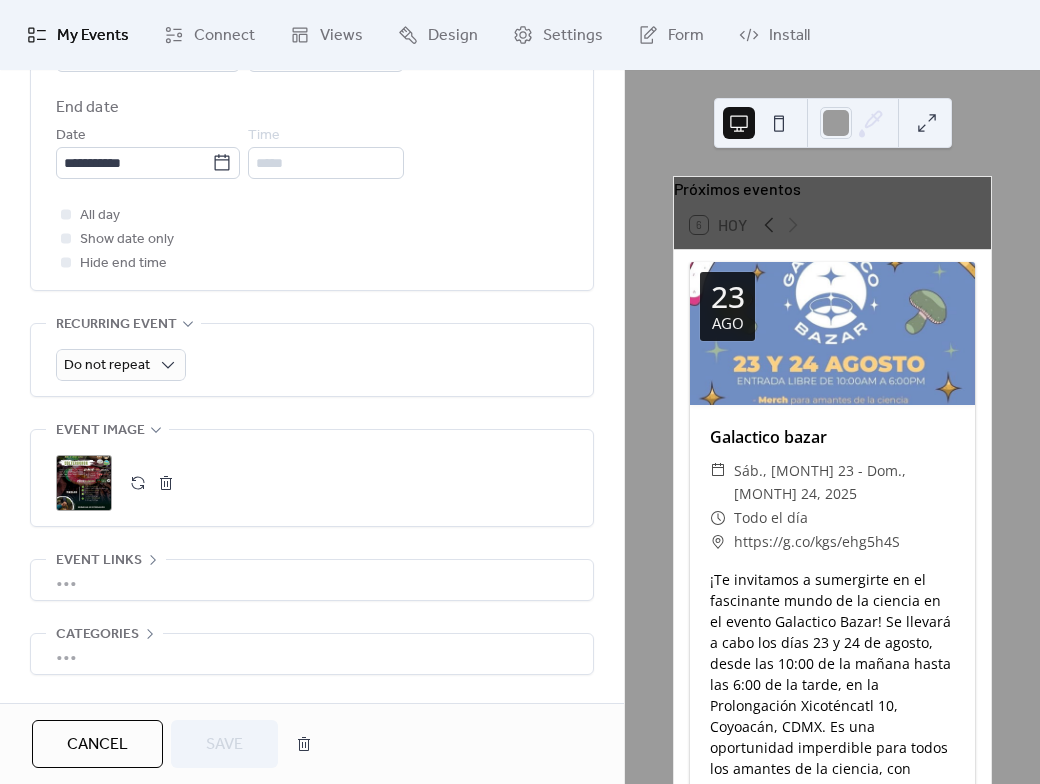 click at bounding box center [138, 483] 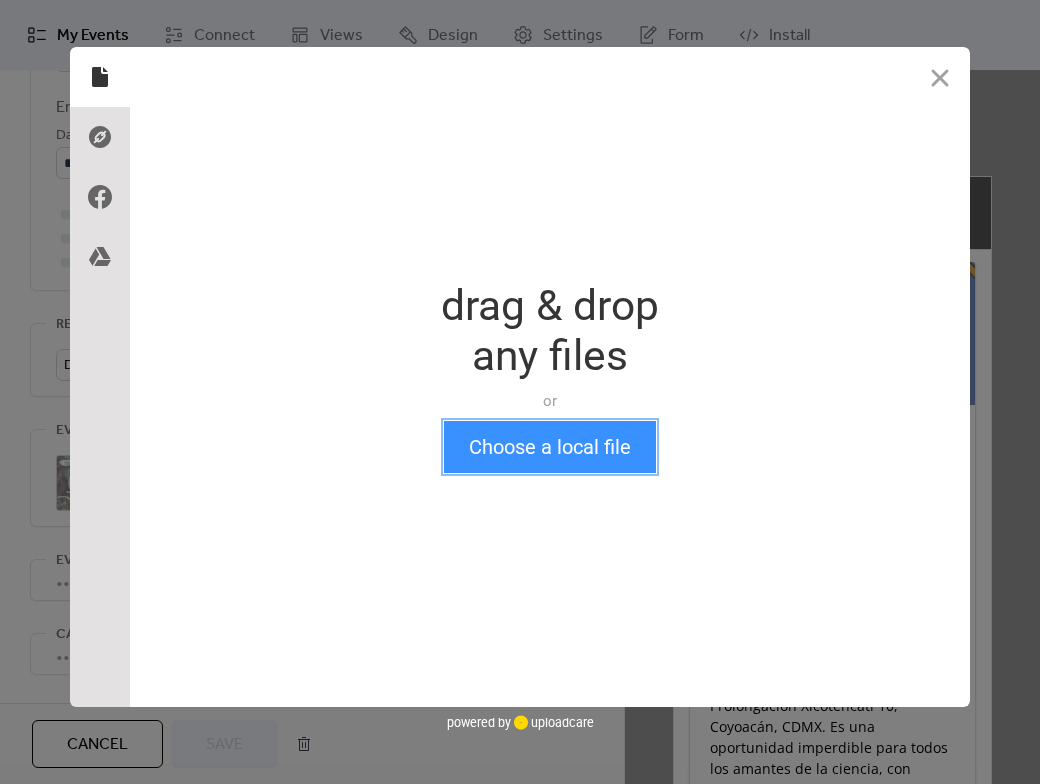 click on "Choose a local file" at bounding box center (550, 447) 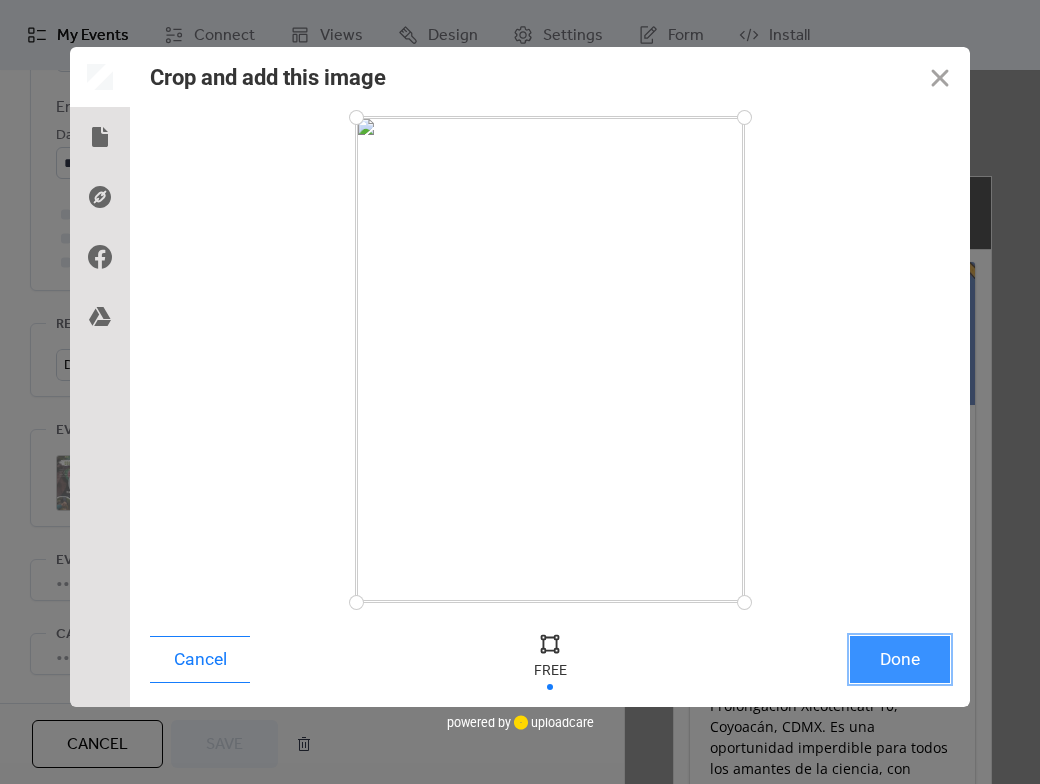 click on "Done" at bounding box center [900, 659] 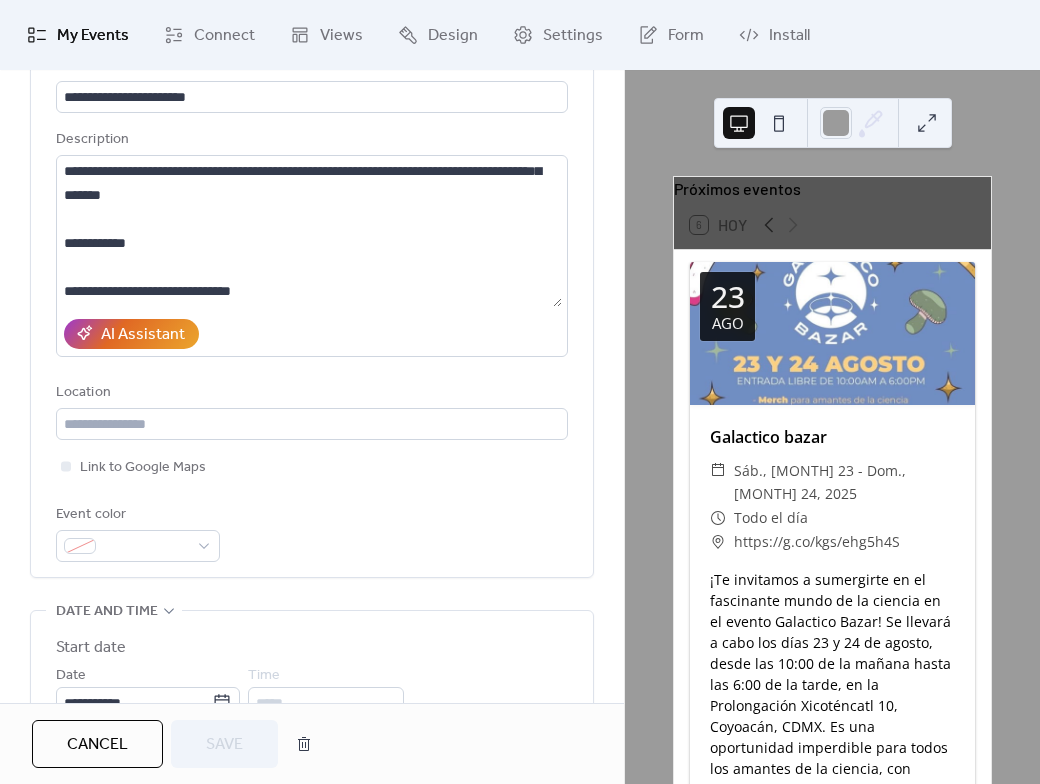 scroll, scrollTop: 0, scrollLeft: 0, axis: both 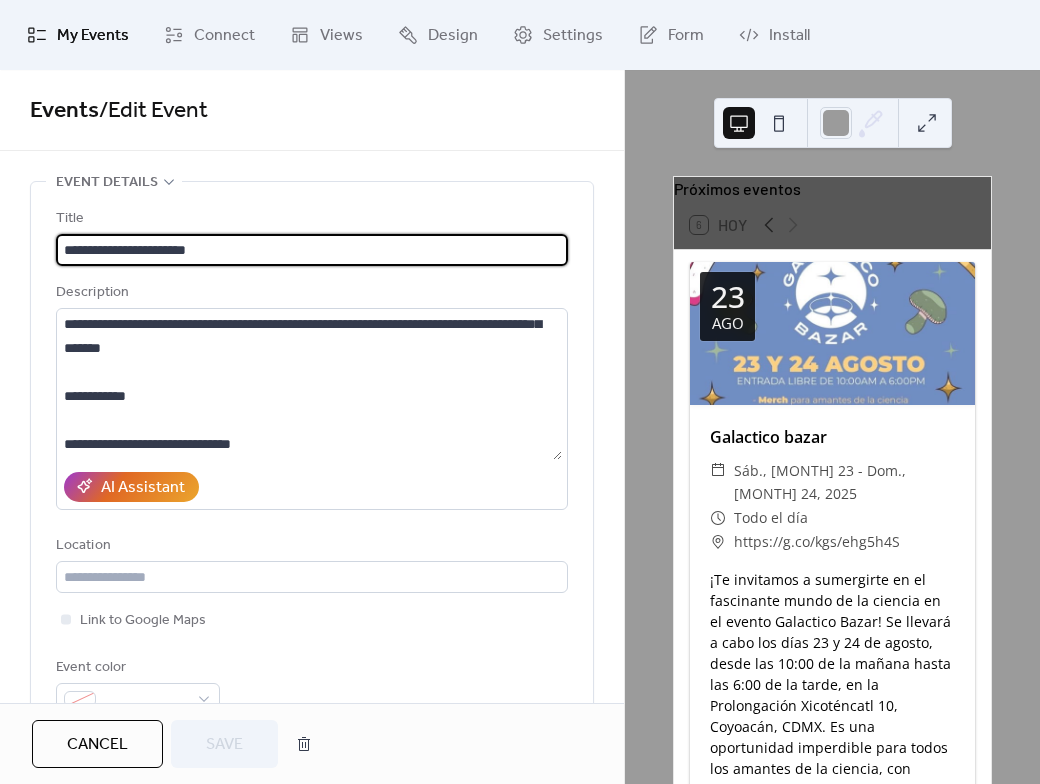click on "**********" at bounding box center [312, 250] 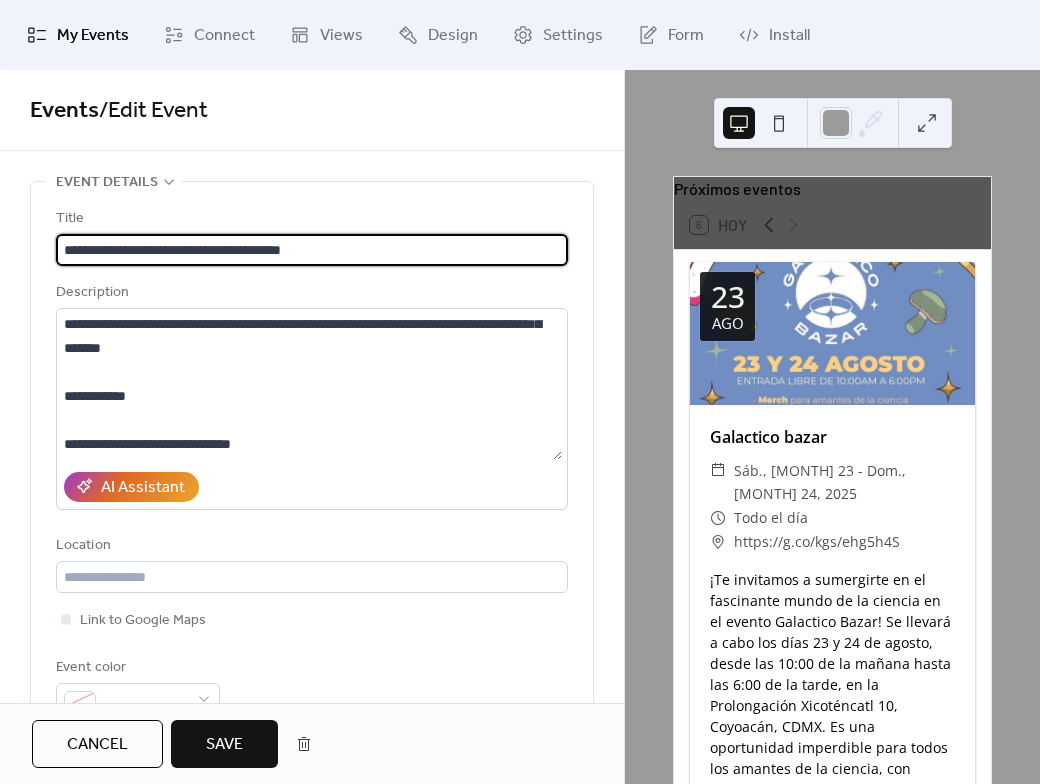 click on "**********" at bounding box center (312, 250) 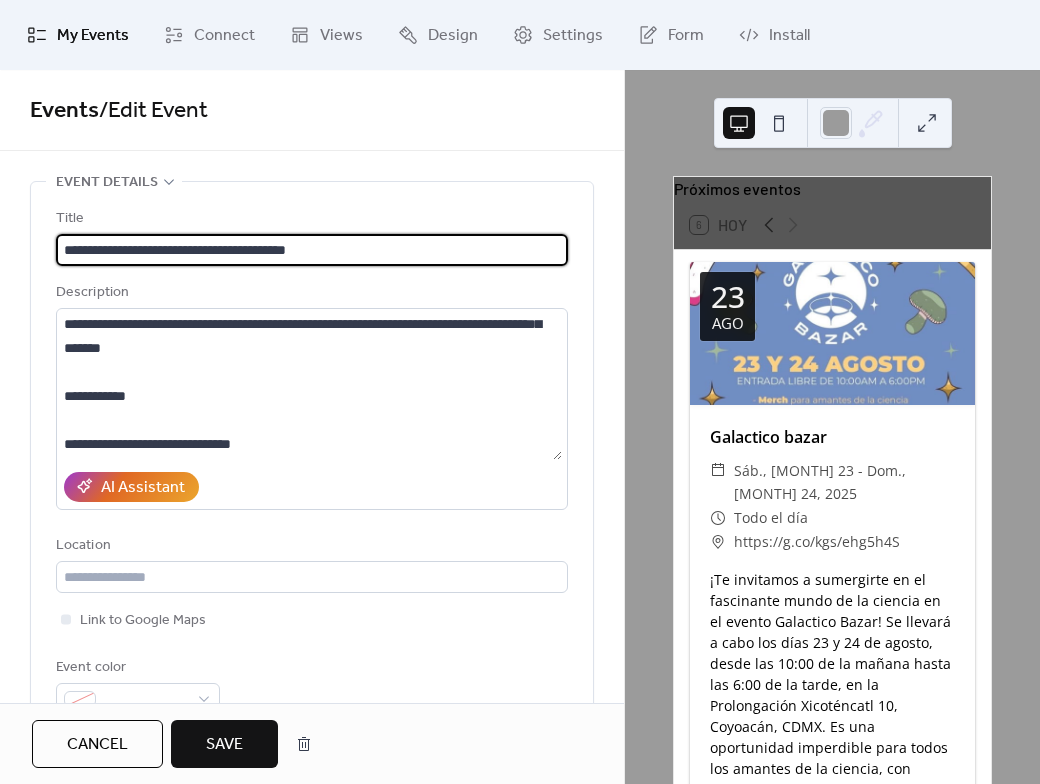 click on "**********" at bounding box center (312, 250) 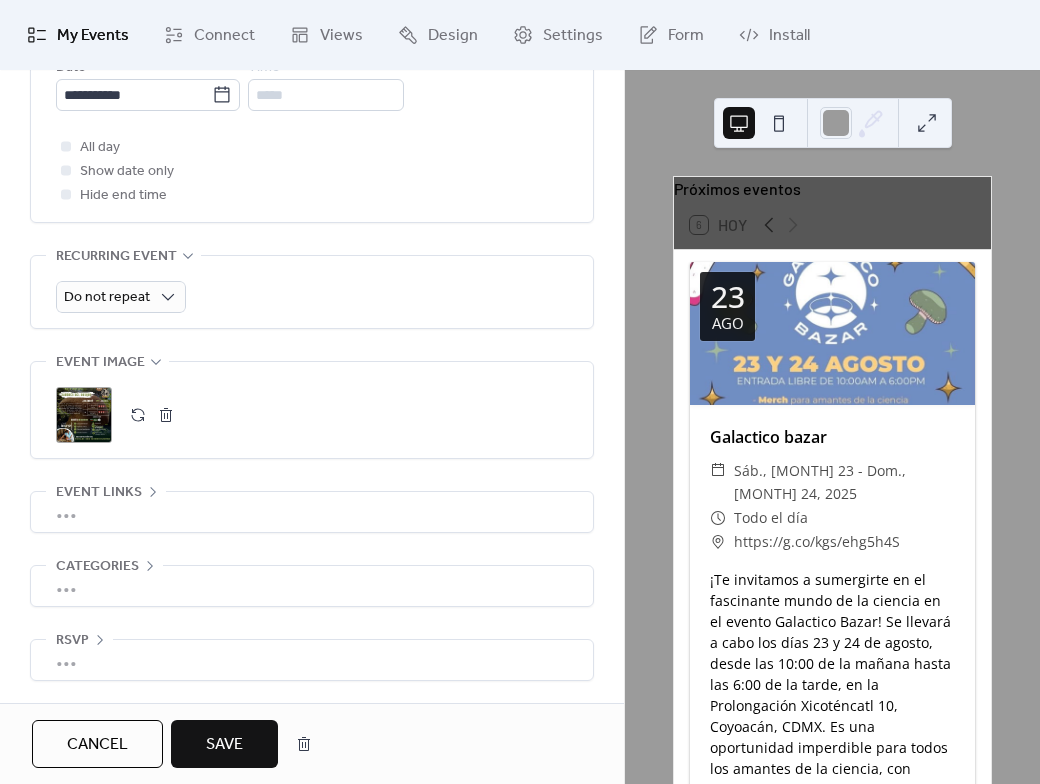 scroll, scrollTop: 772, scrollLeft: 0, axis: vertical 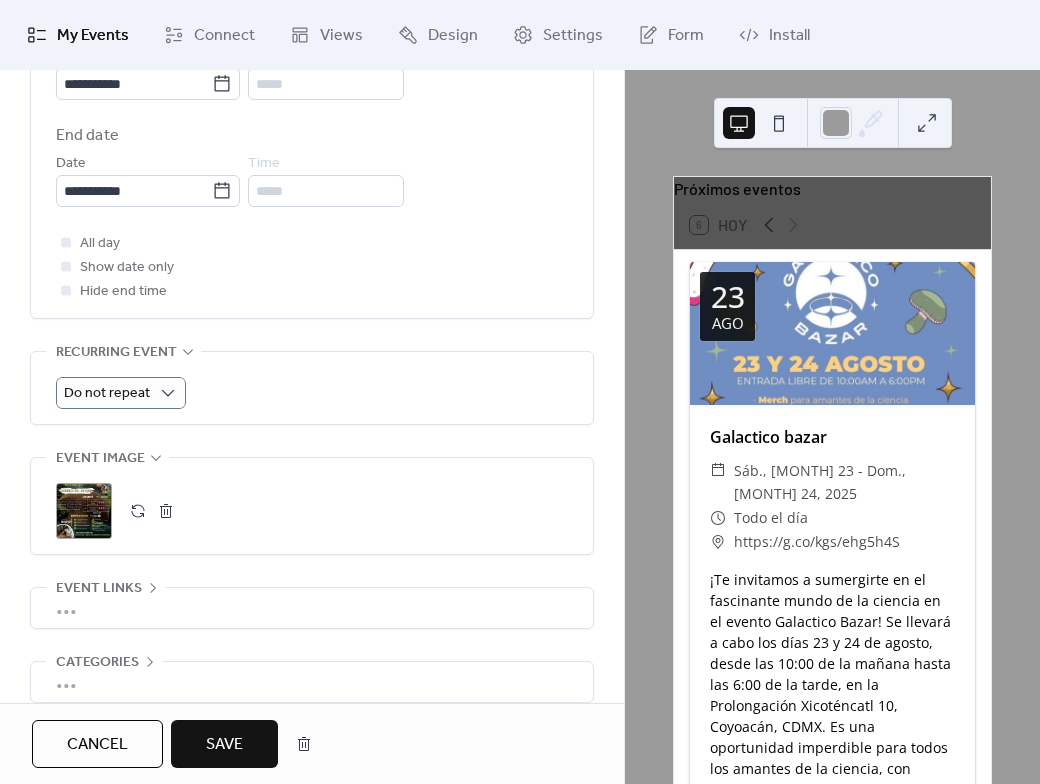 type on "**********" 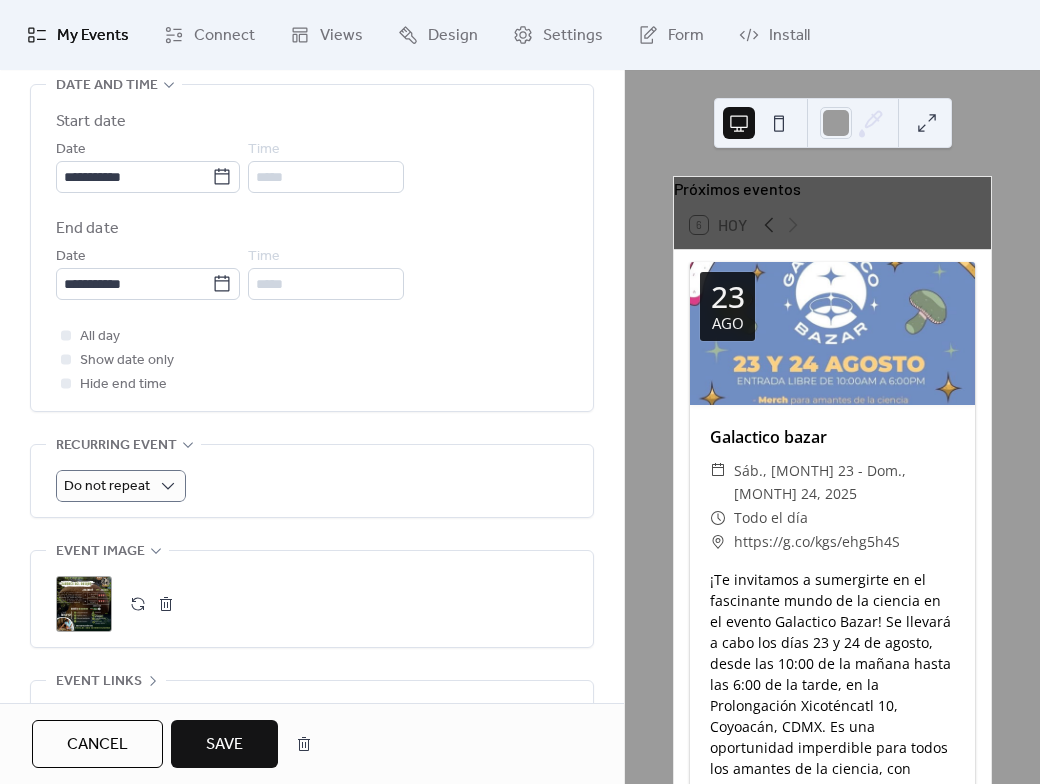 scroll, scrollTop: 572, scrollLeft: 0, axis: vertical 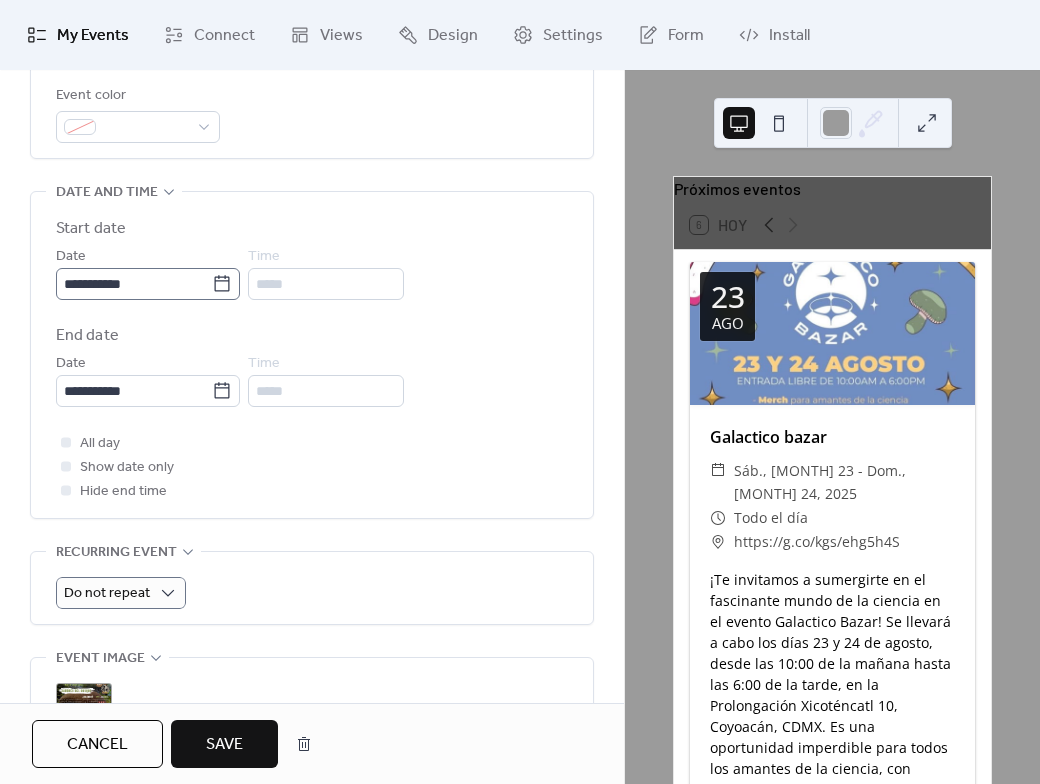 click on "**********" at bounding box center [148, 284] 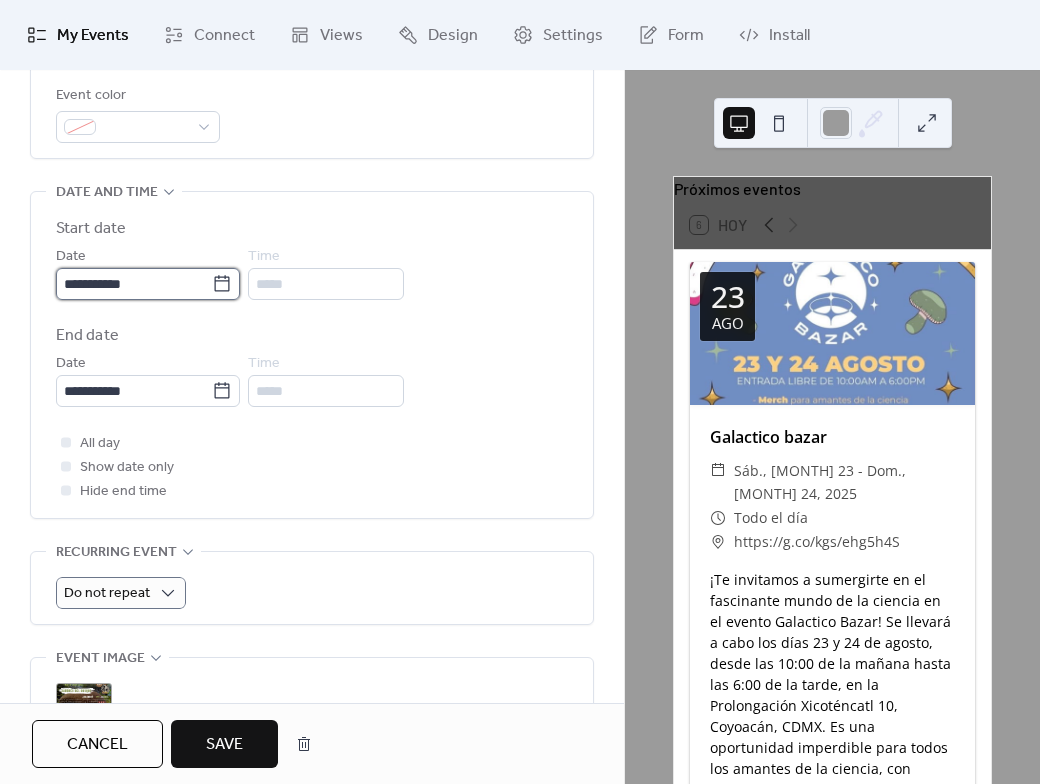 click on "**********" at bounding box center [134, 284] 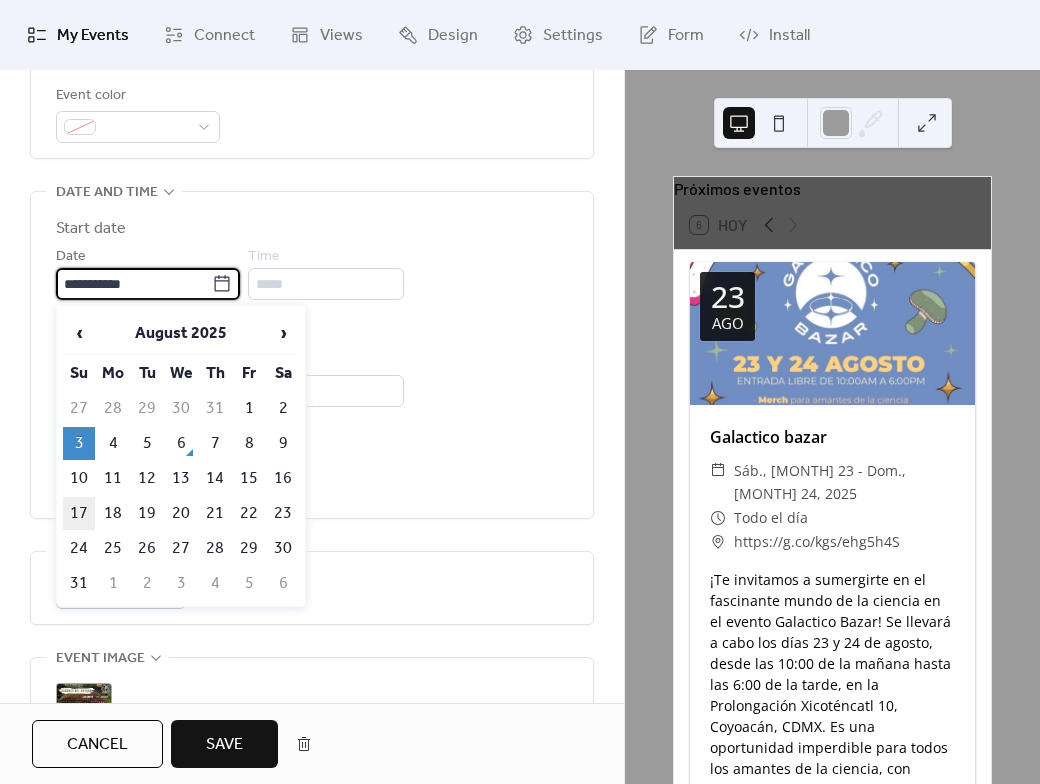 click on "17" at bounding box center (79, 513) 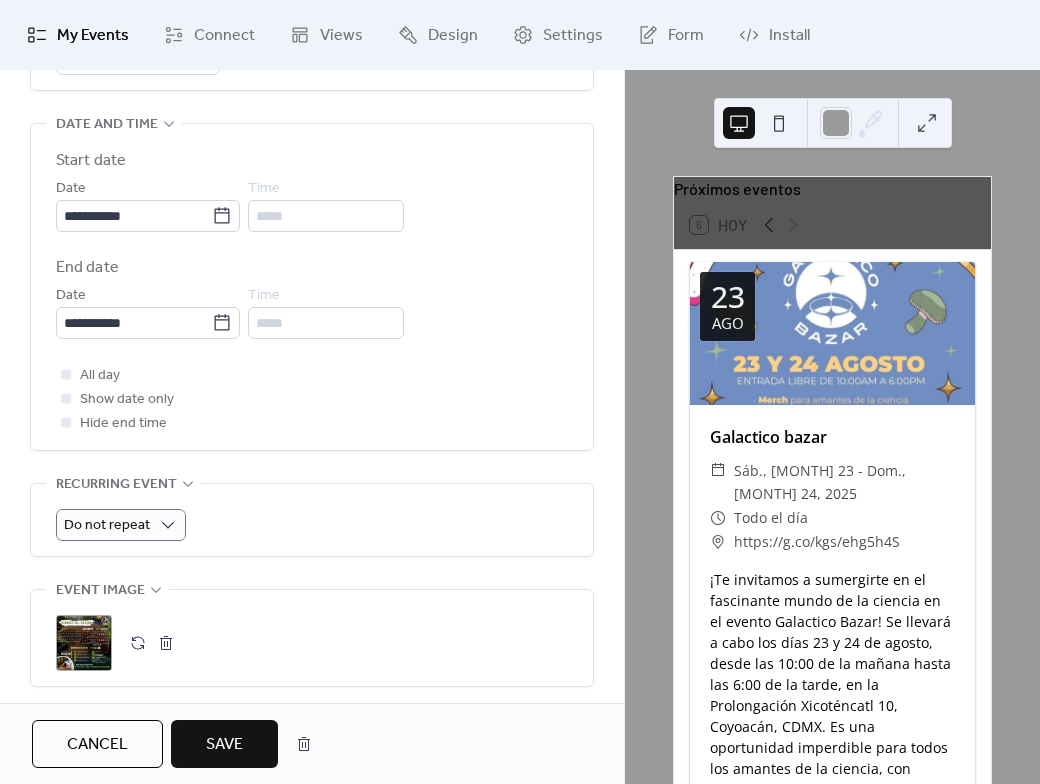 scroll, scrollTop: 672, scrollLeft: 0, axis: vertical 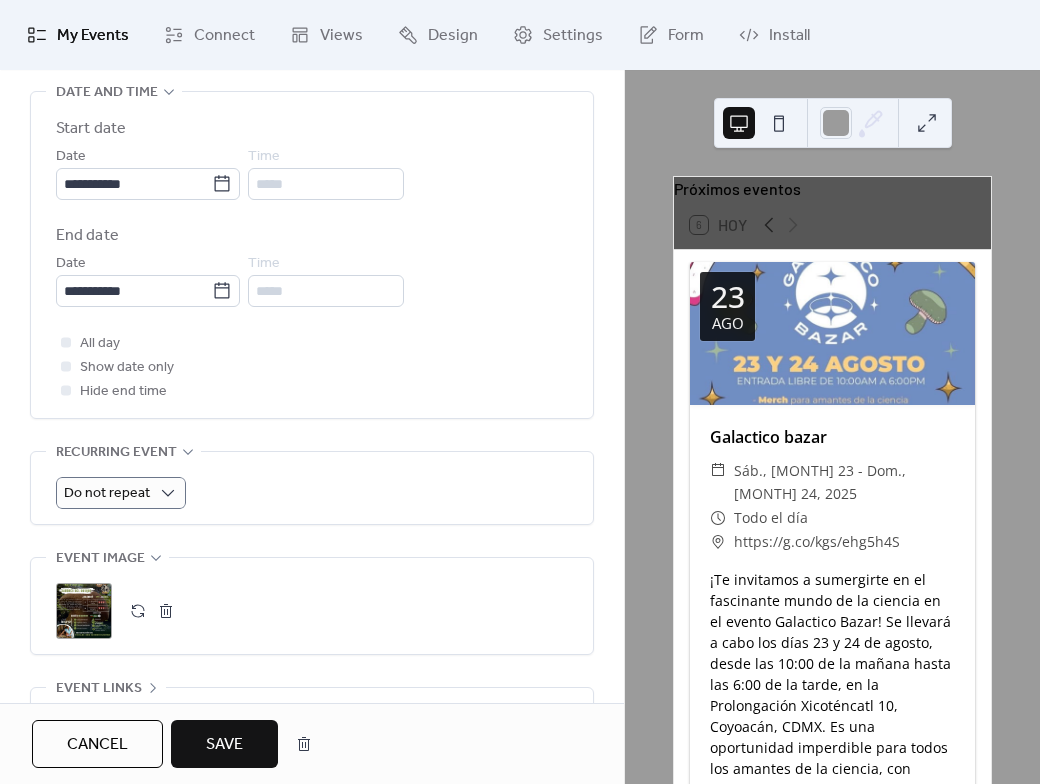 click on "Save" at bounding box center [224, 745] 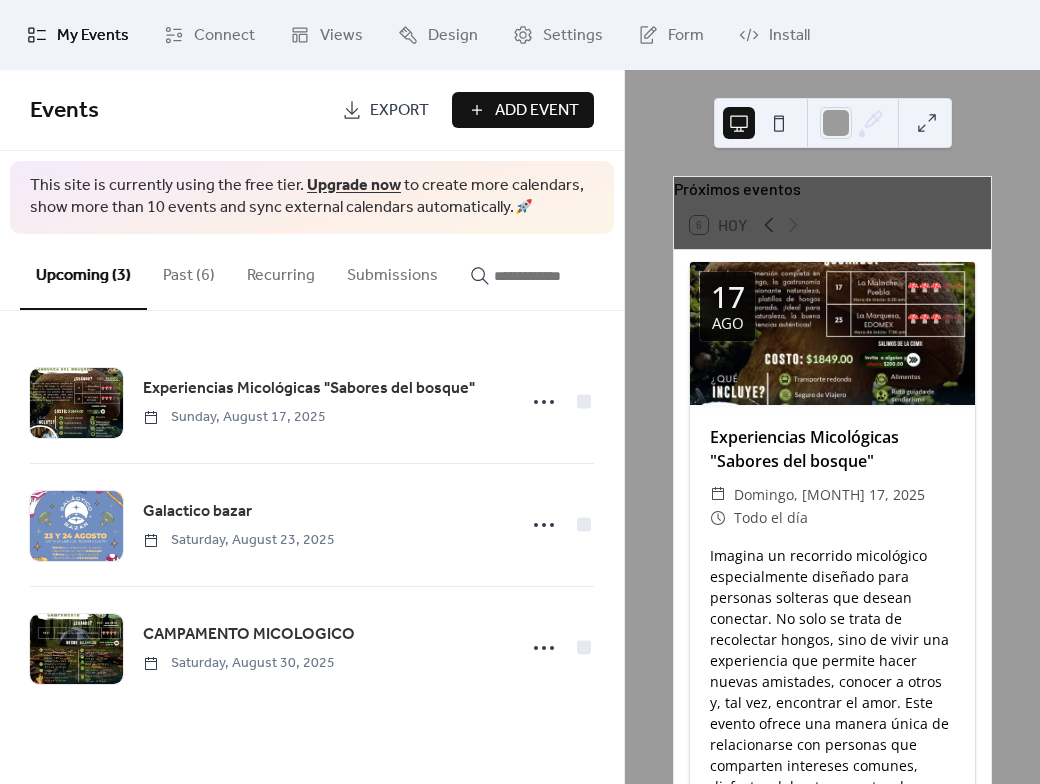click on "Past (6)" at bounding box center (189, 271) 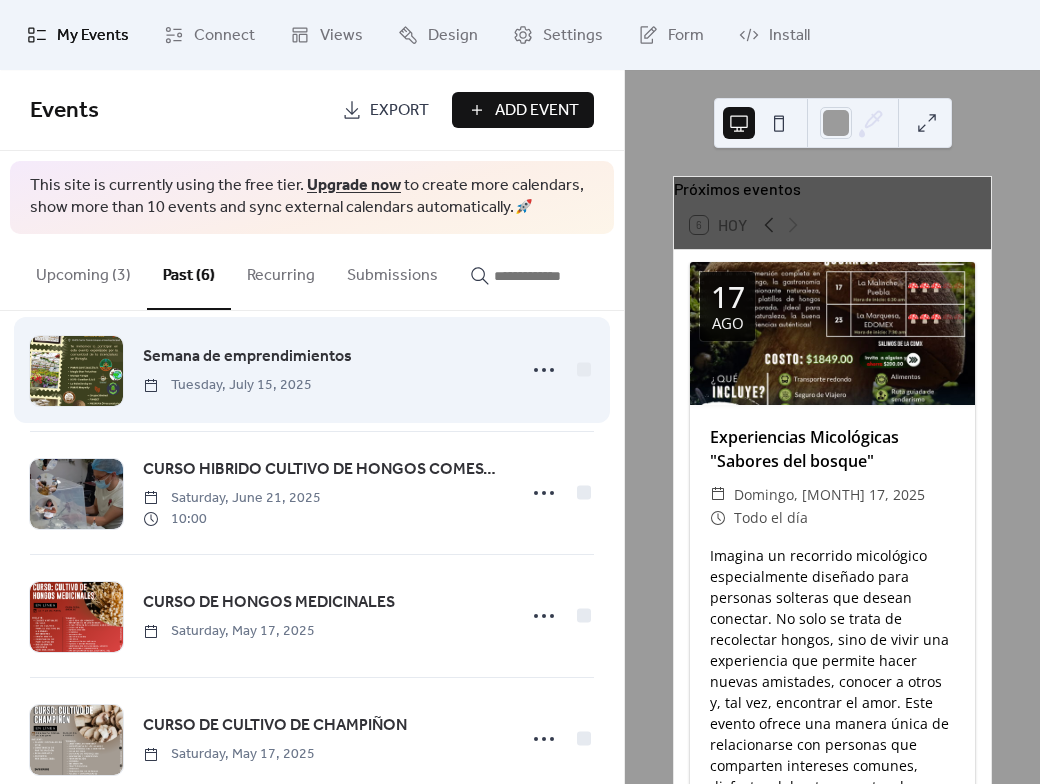 scroll, scrollTop: 0, scrollLeft: 0, axis: both 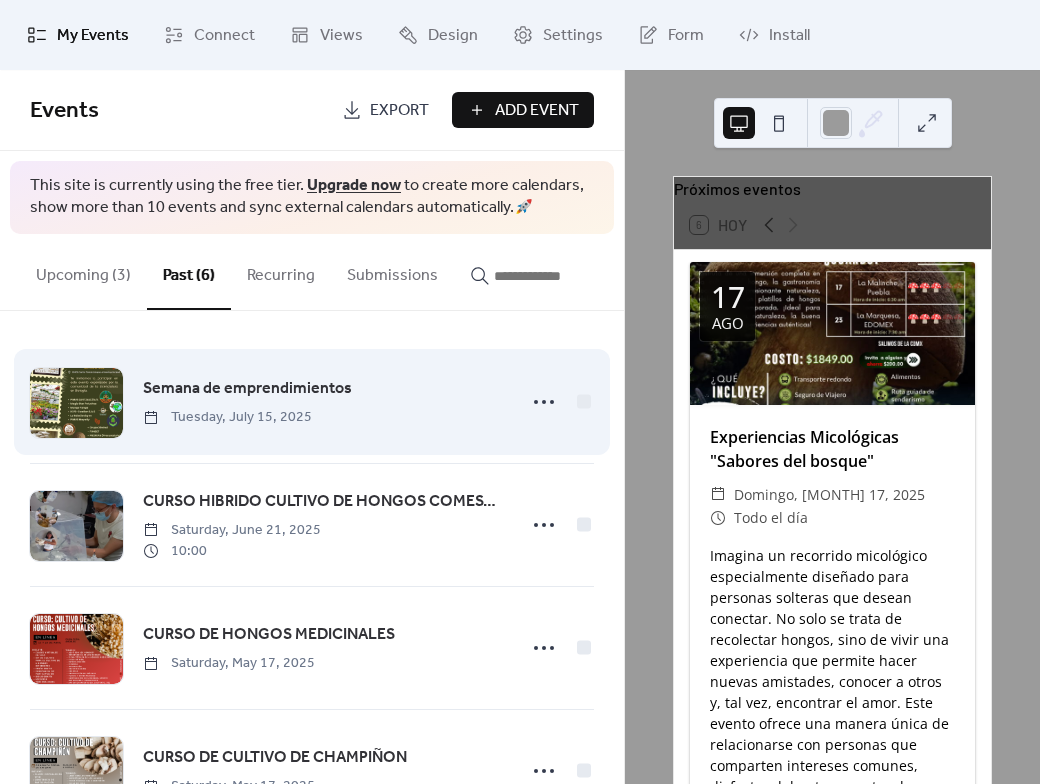 click on "Semana de emprendimientos Tuesday, July 15, 2025" at bounding box center [323, 401] 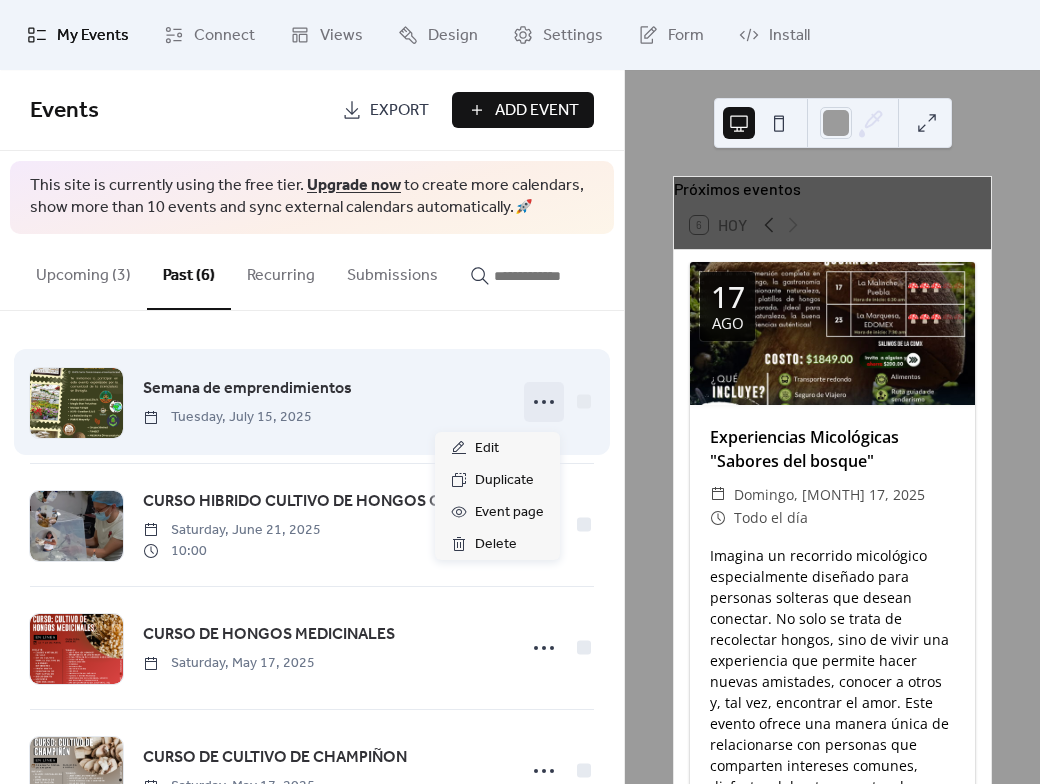 click 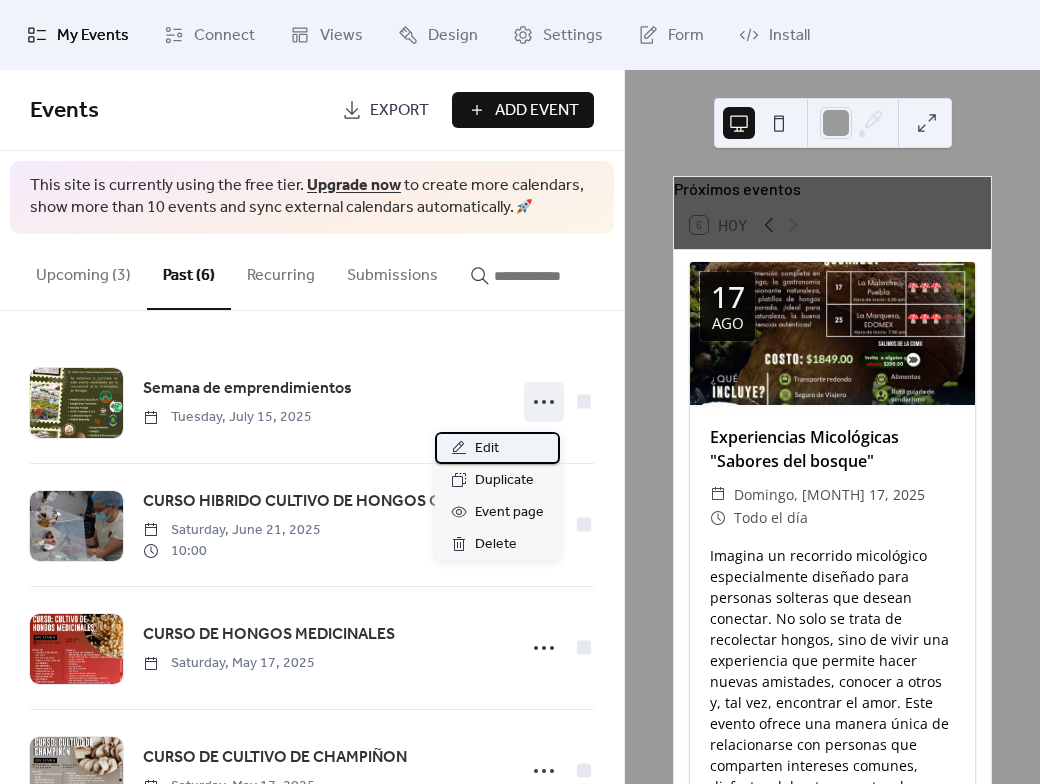 click on "Edit" at bounding box center [487, 449] 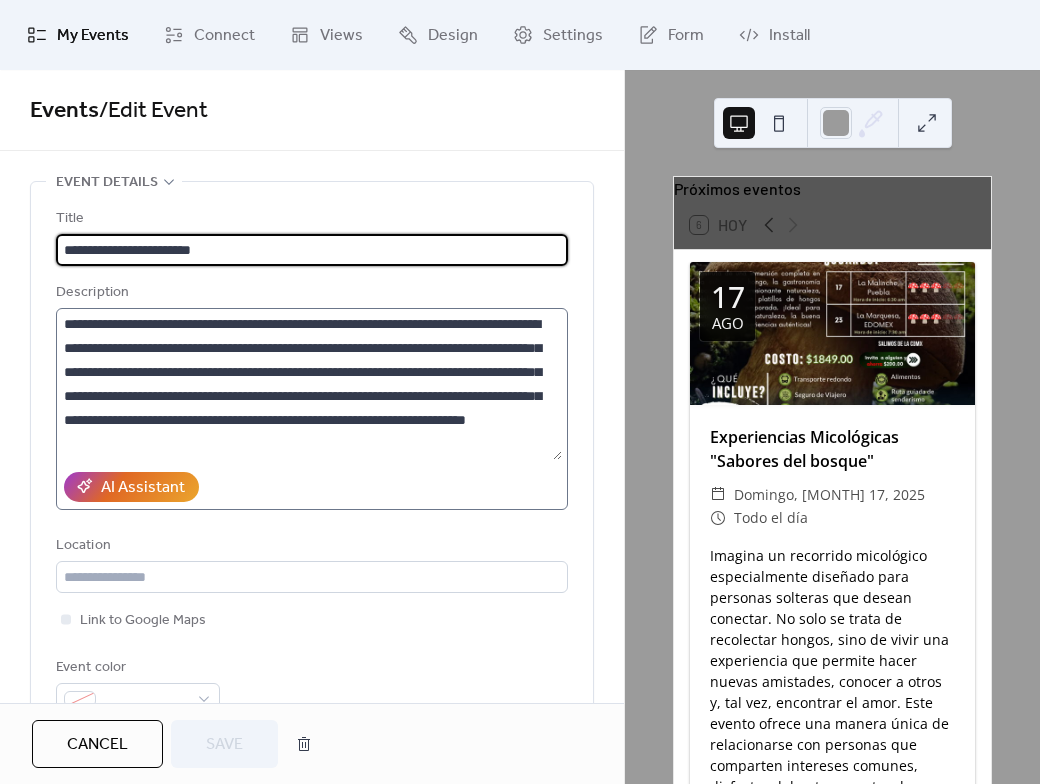 scroll, scrollTop: 24, scrollLeft: 0, axis: vertical 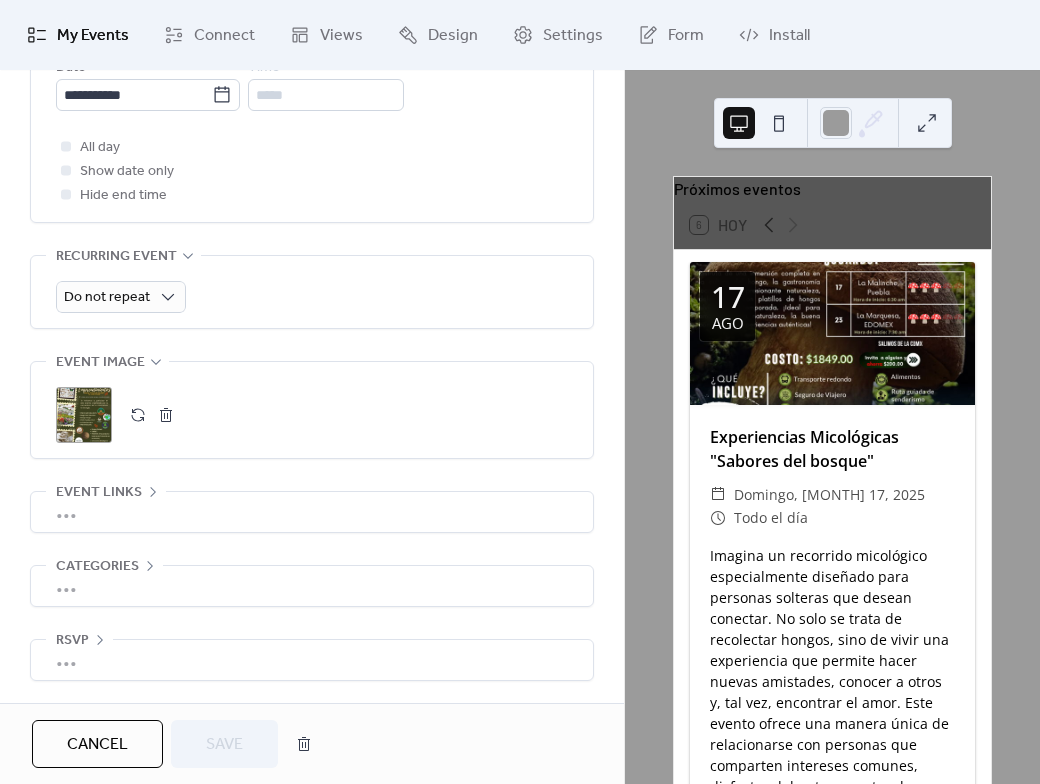 click at bounding box center (138, 415) 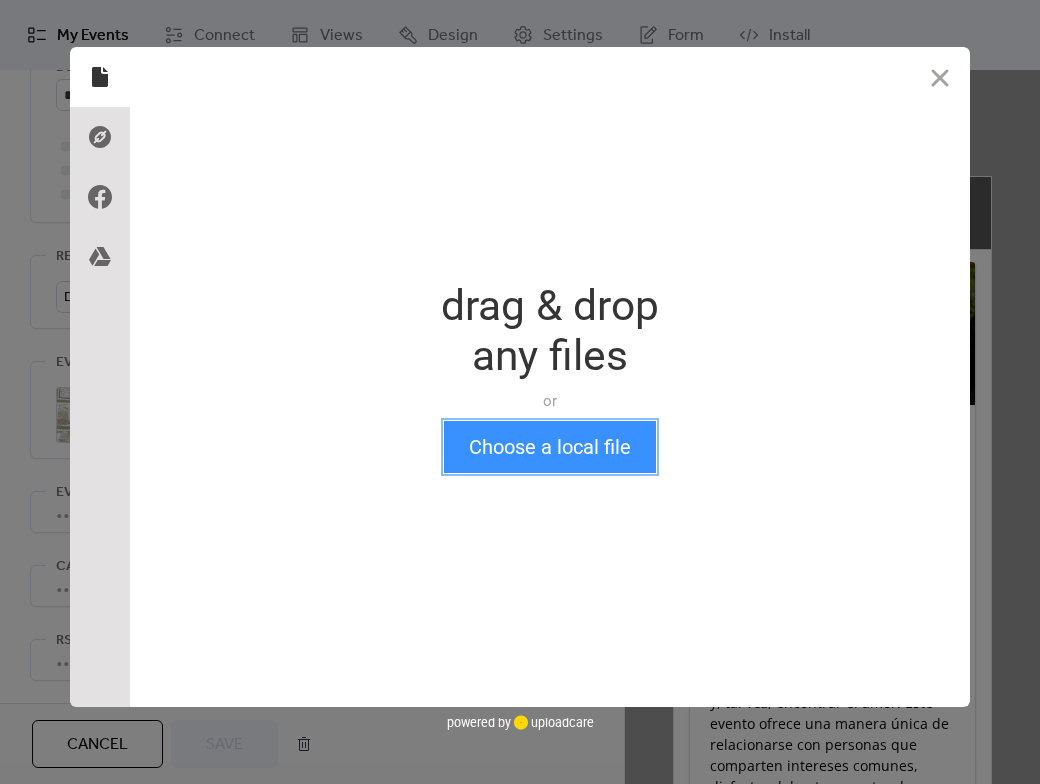 click on "Choose a local file" at bounding box center (550, 447) 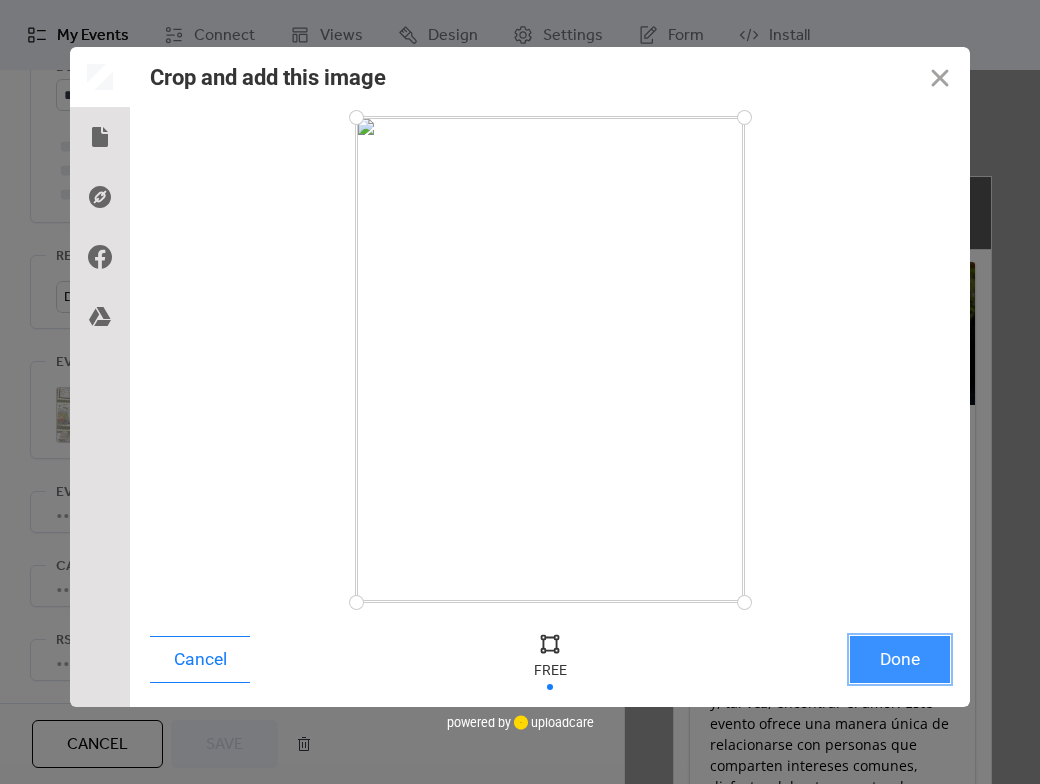 click on "Done" at bounding box center (900, 659) 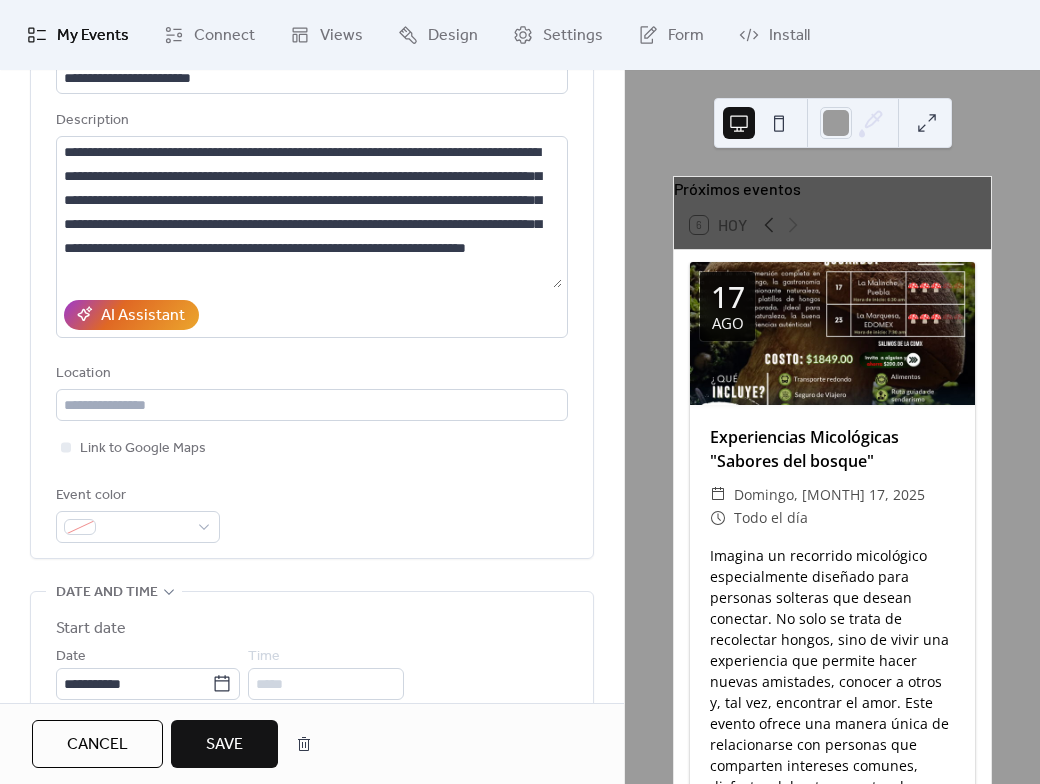scroll, scrollTop: 0, scrollLeft: 0, axis: both 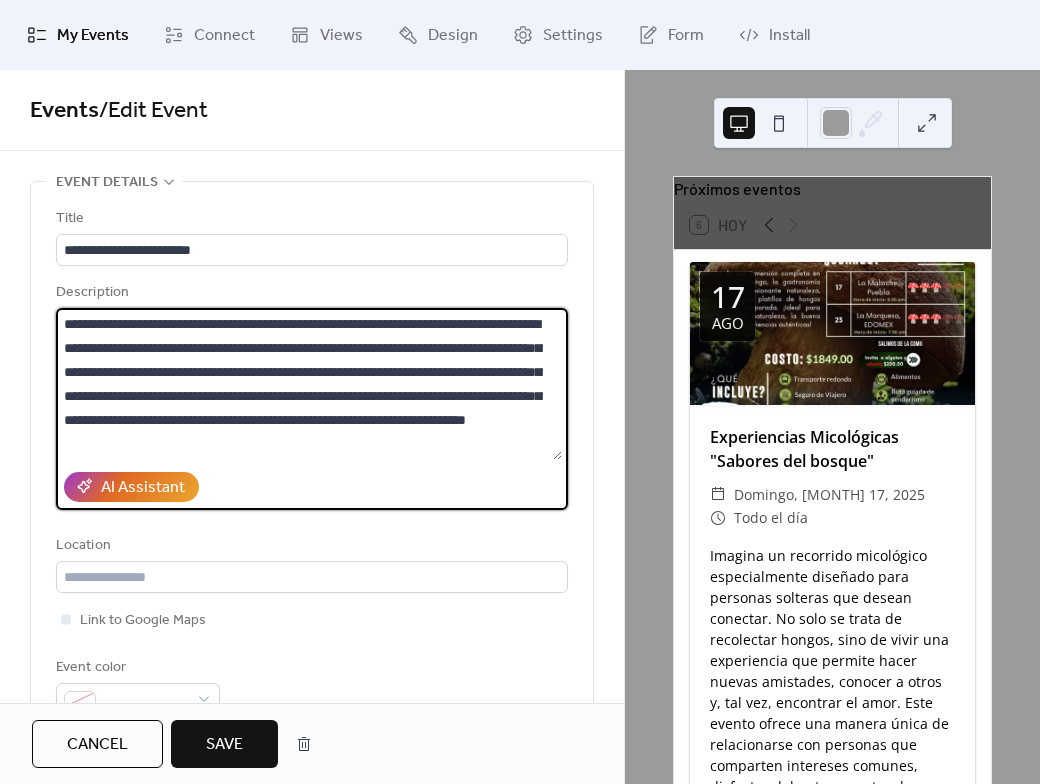 drag, startPoint x: 139, startPoint y: 443, endPoint x: 10, endPoint y: 277, distance: 210.23082 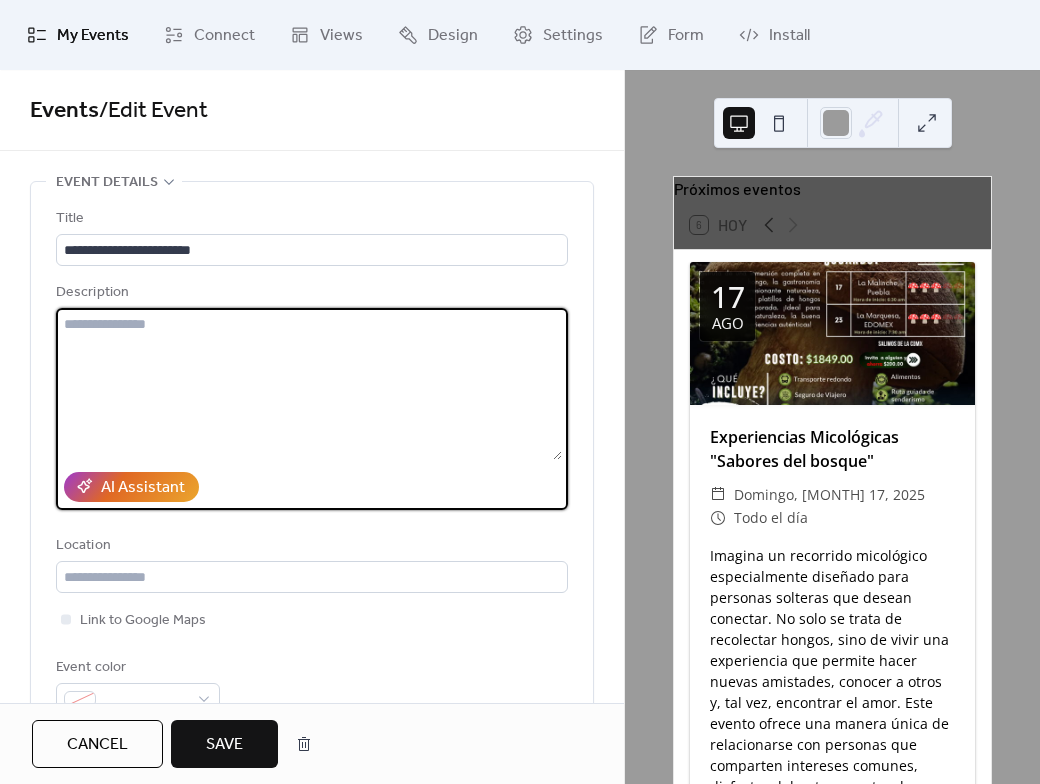 paste on "**********" 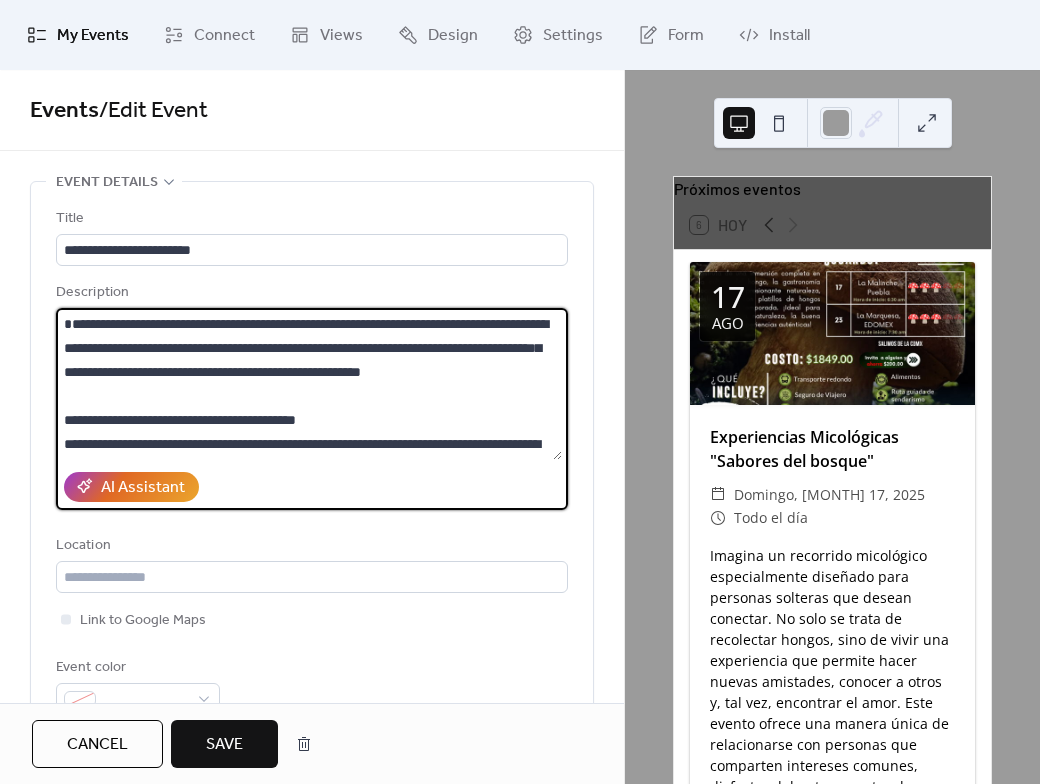 scroll, scrollTop: 237, scrollLeft: 0, axis: vertical 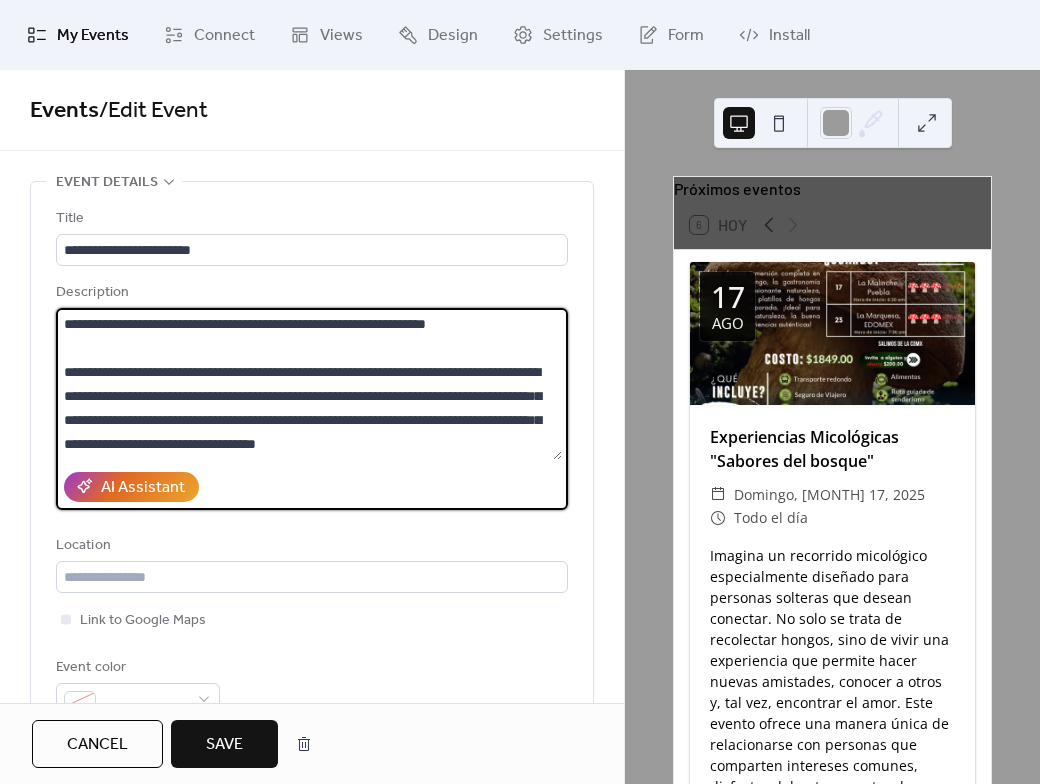 paste on "**********" 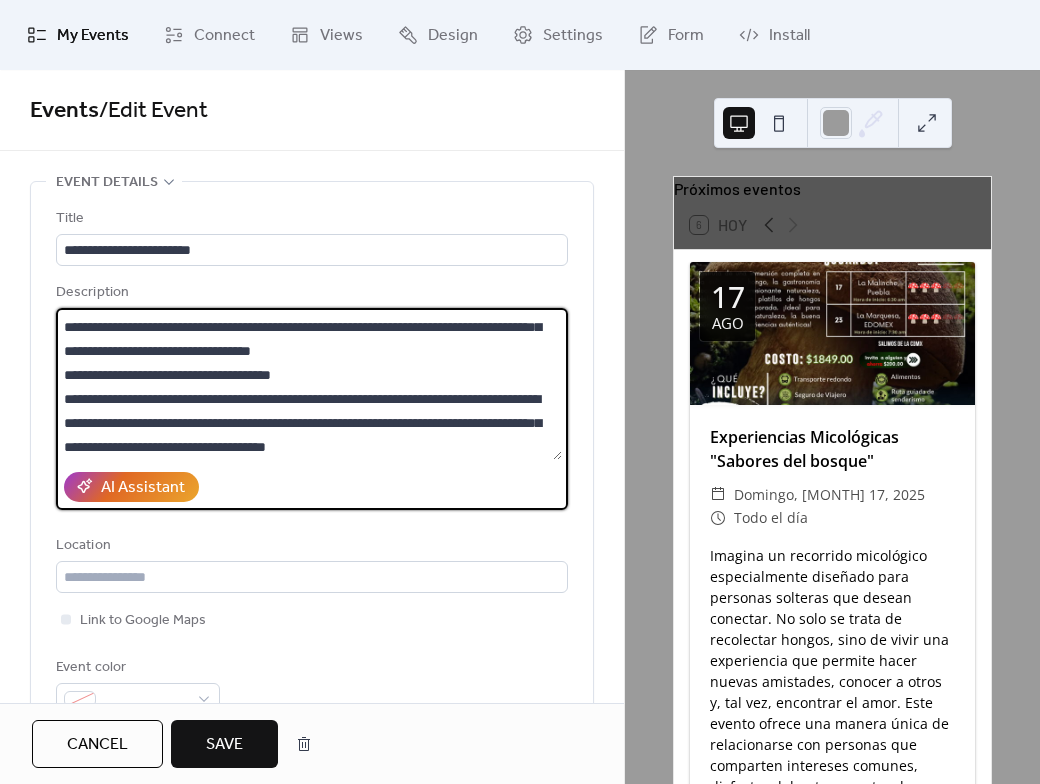 scroll, scrollTop: 357, scrollLeft: 0, axis: vertical 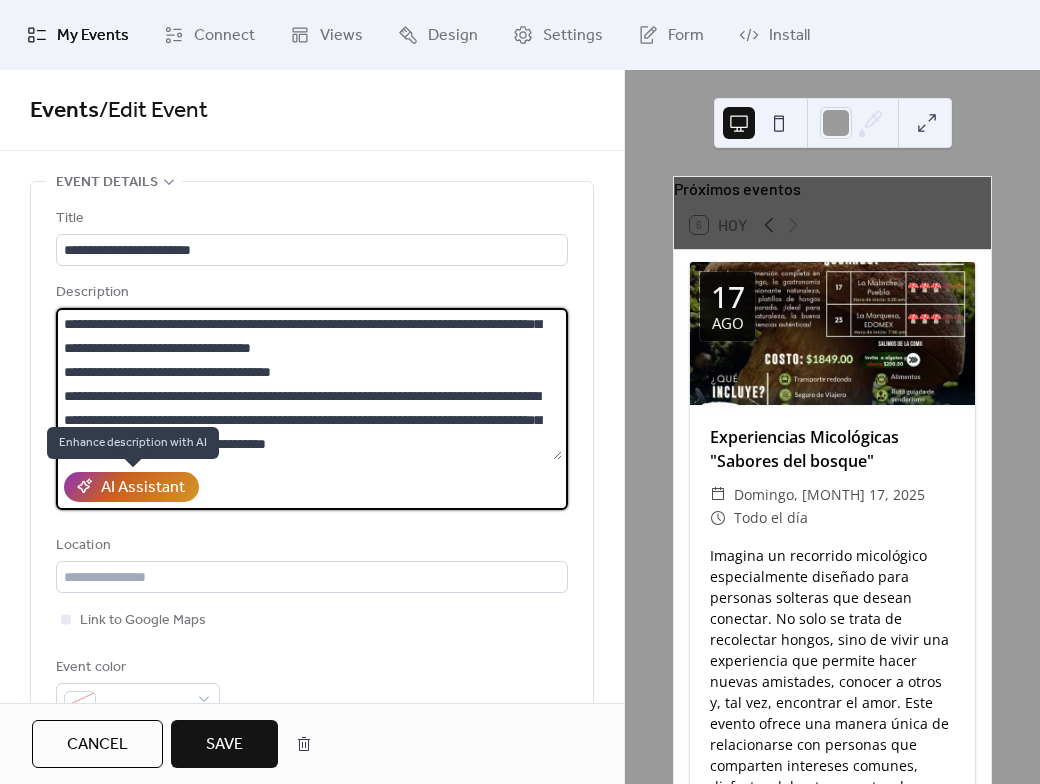 type on "**********" 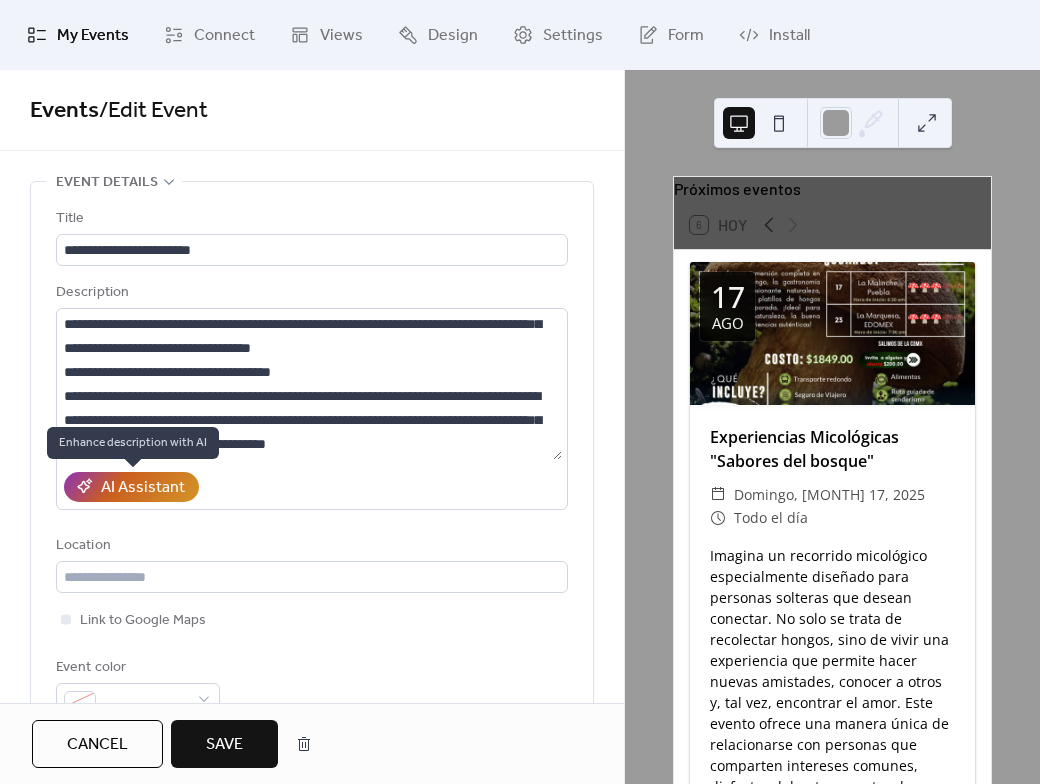 click on "AI Assistant" at bounding box center (143, 488) 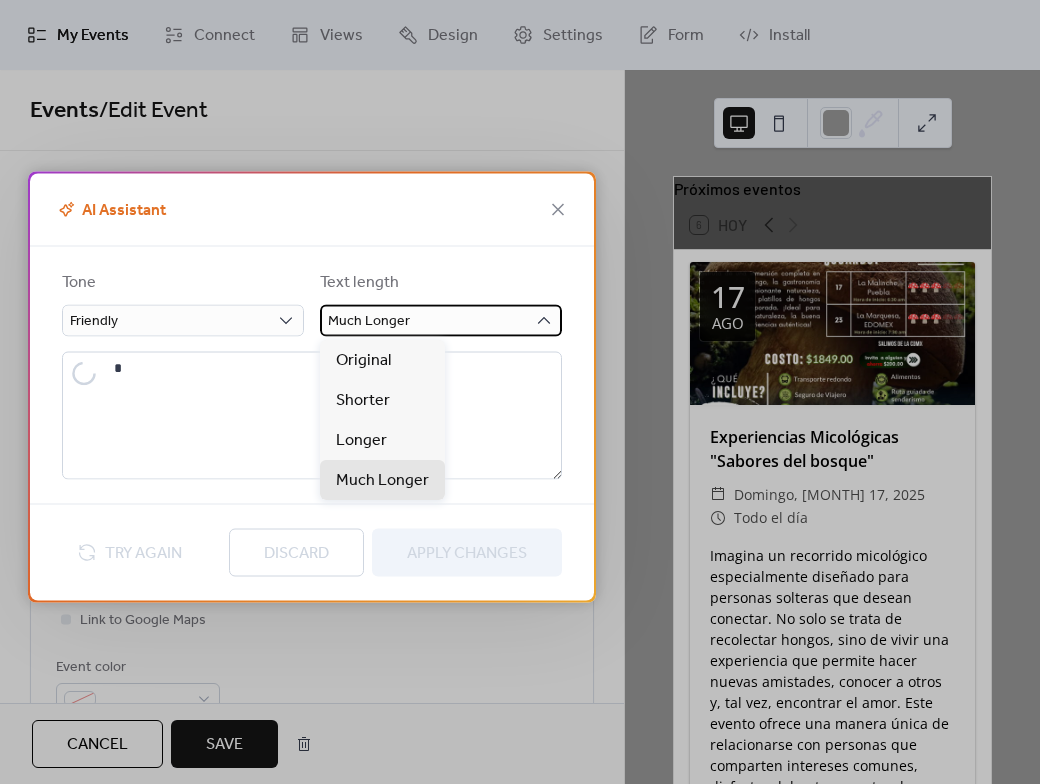 click on "Much Longer" at bounding box center (441, 320) 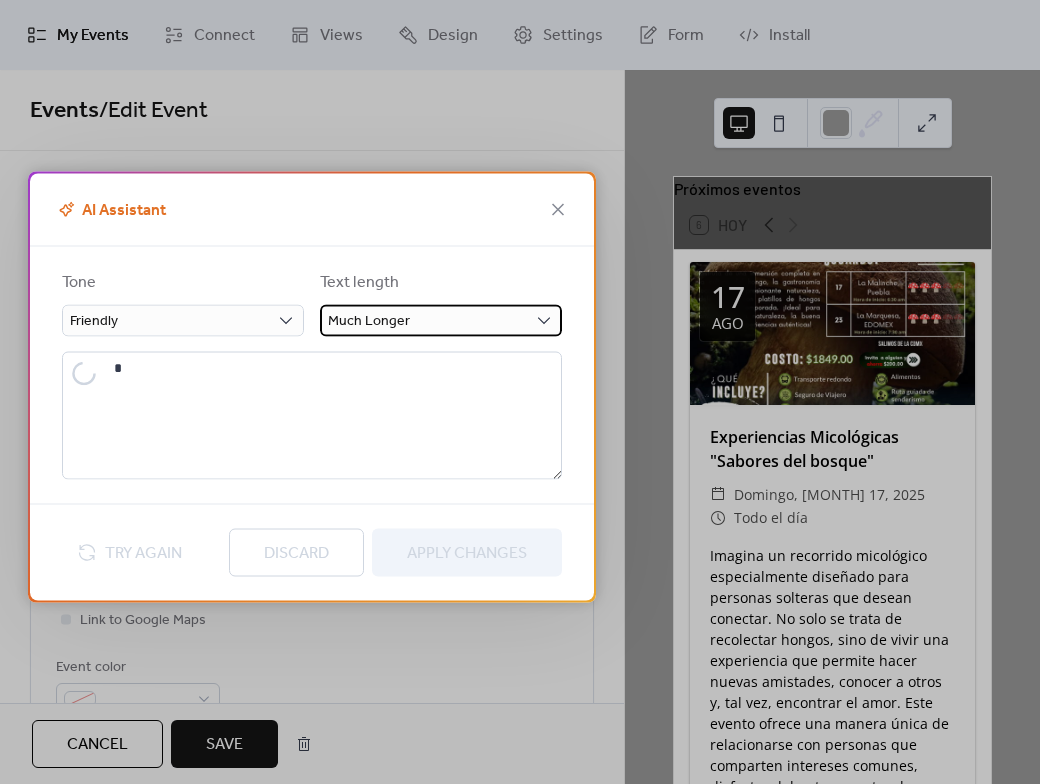 click 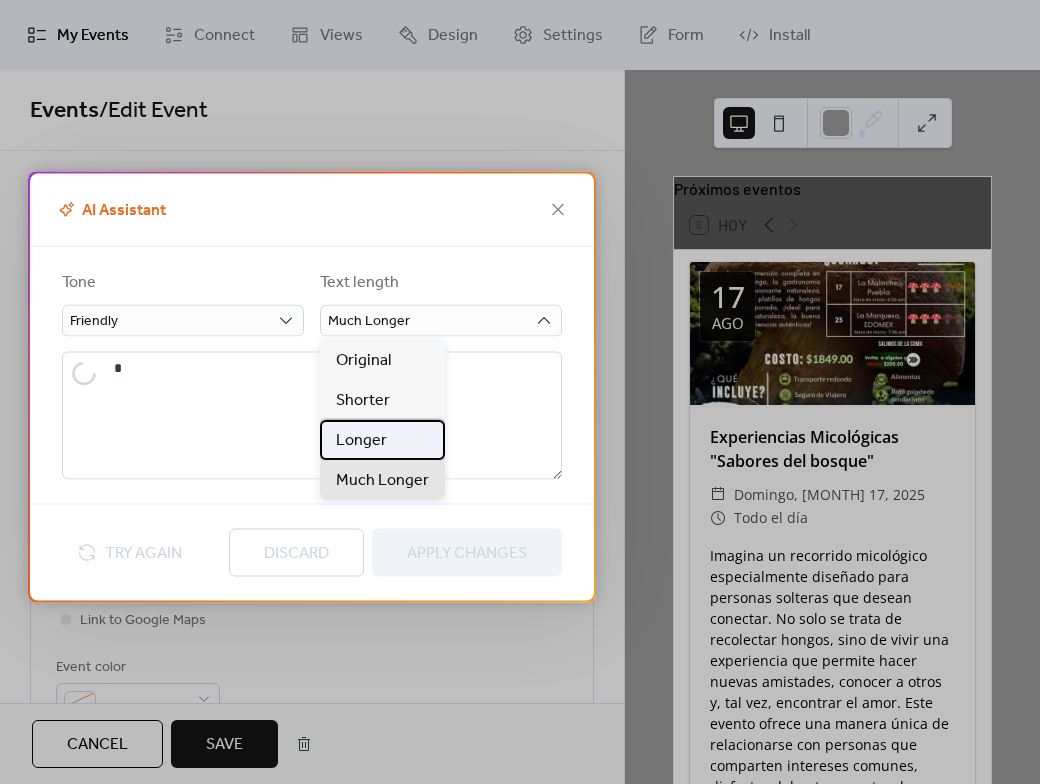 click on "Longer" at bounding box center [361, 441] 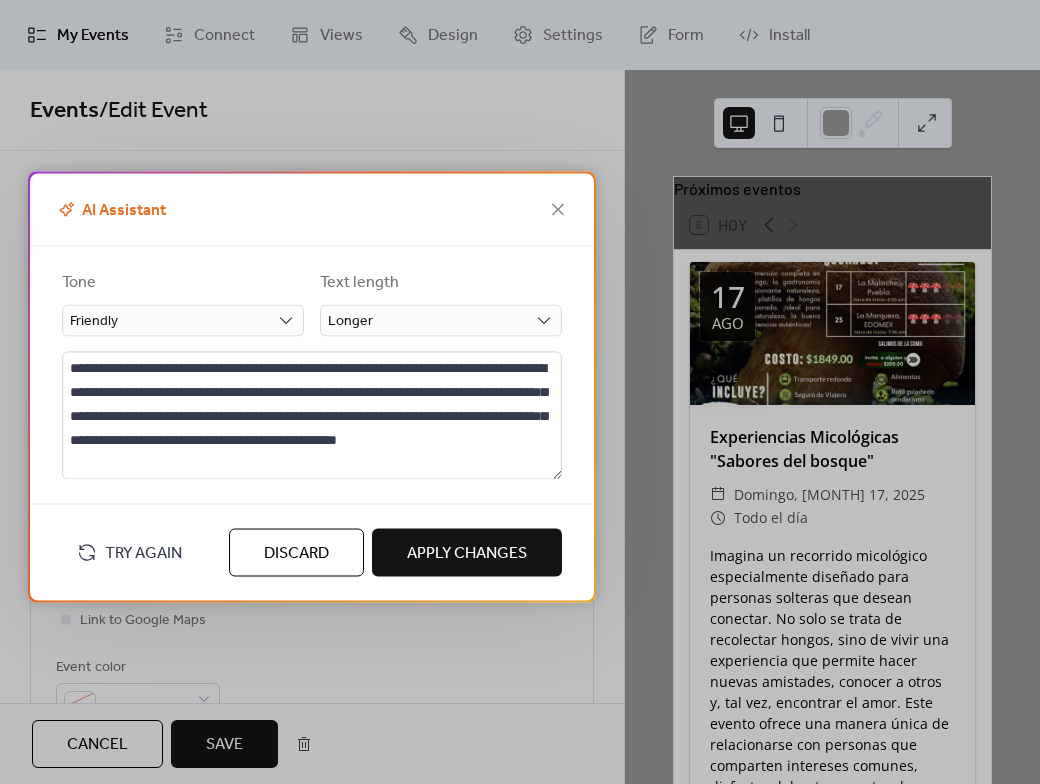 type on "**********" 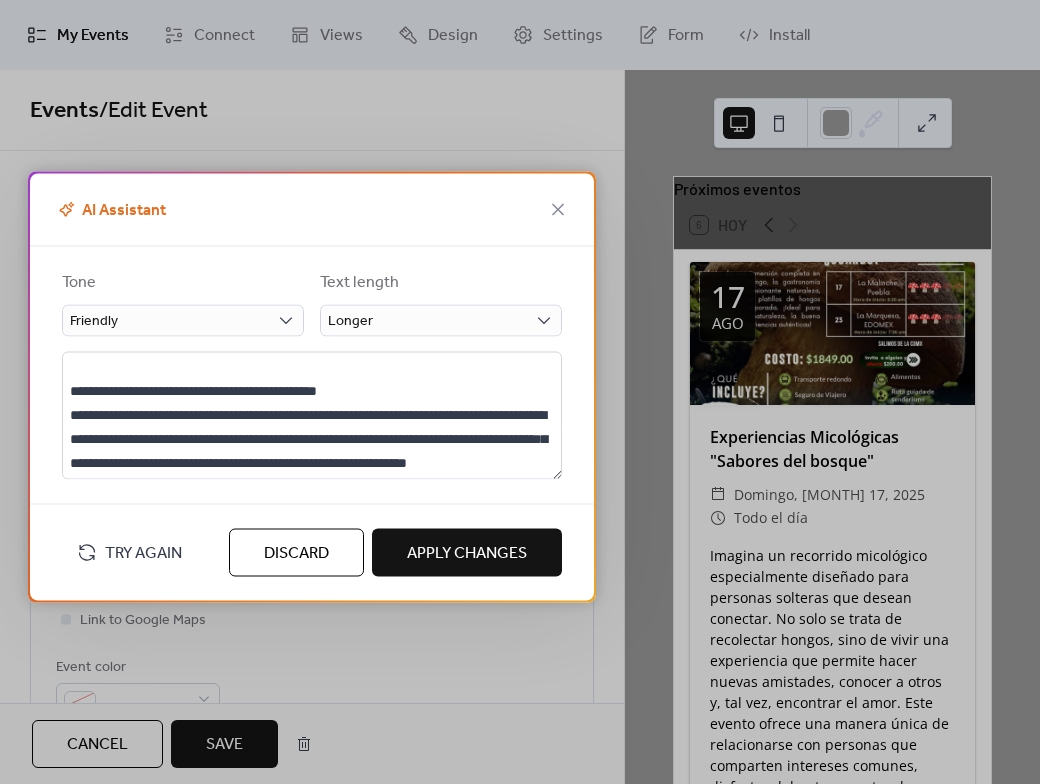 scroll, scrollTop: 456, scrollLeft: 0, axis: vertical 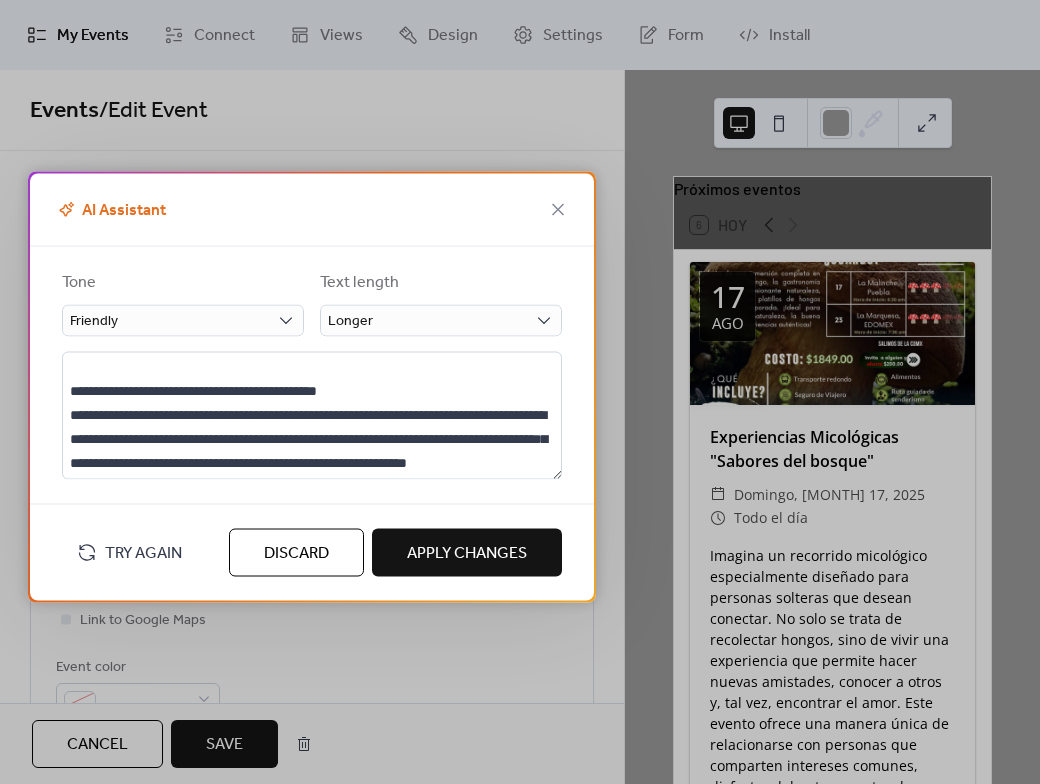 type on "**********" 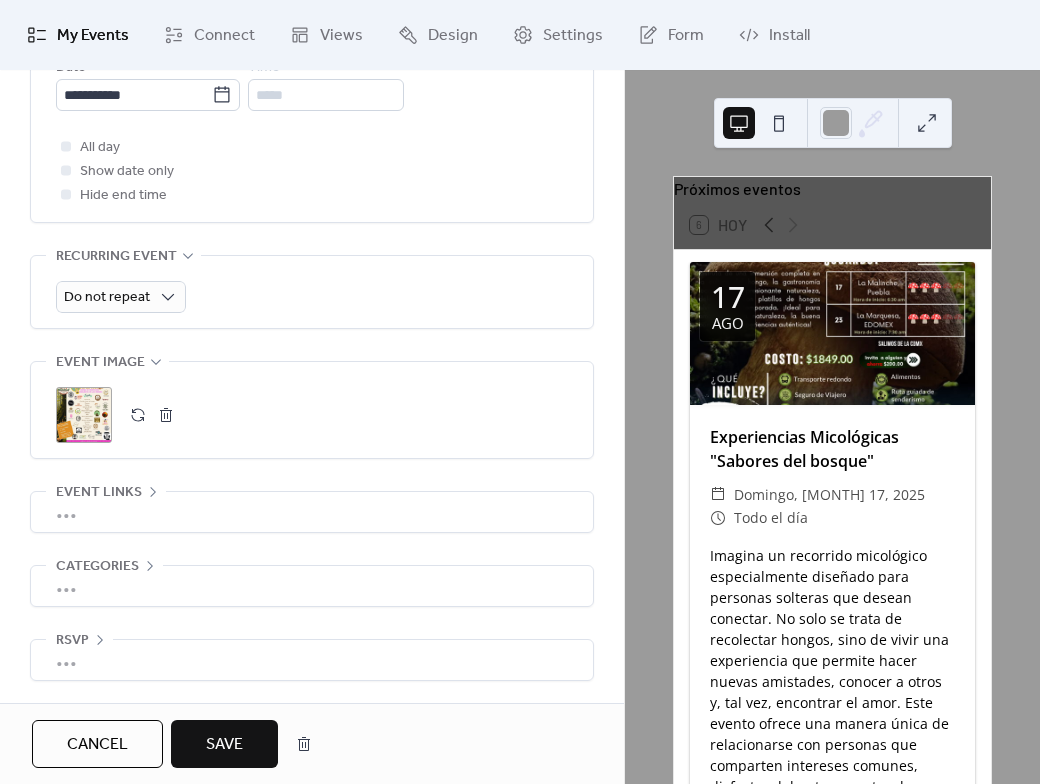 scroll, scrollTop: 572, scrollLeft: 0, axis: vertical 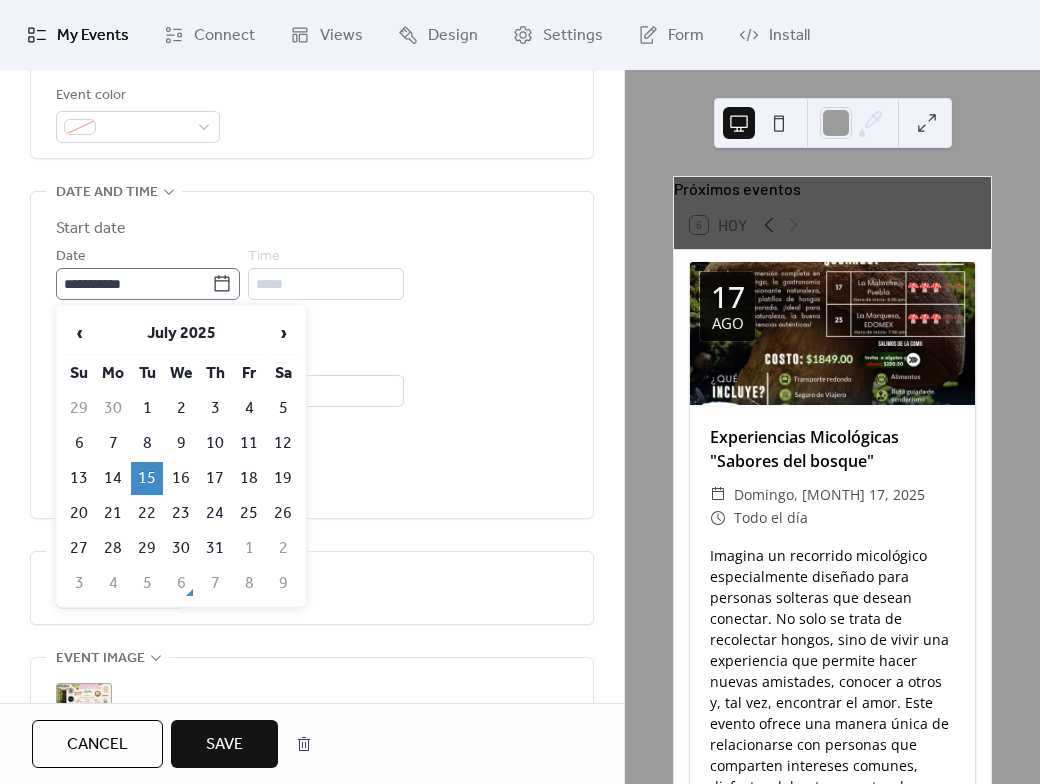 click 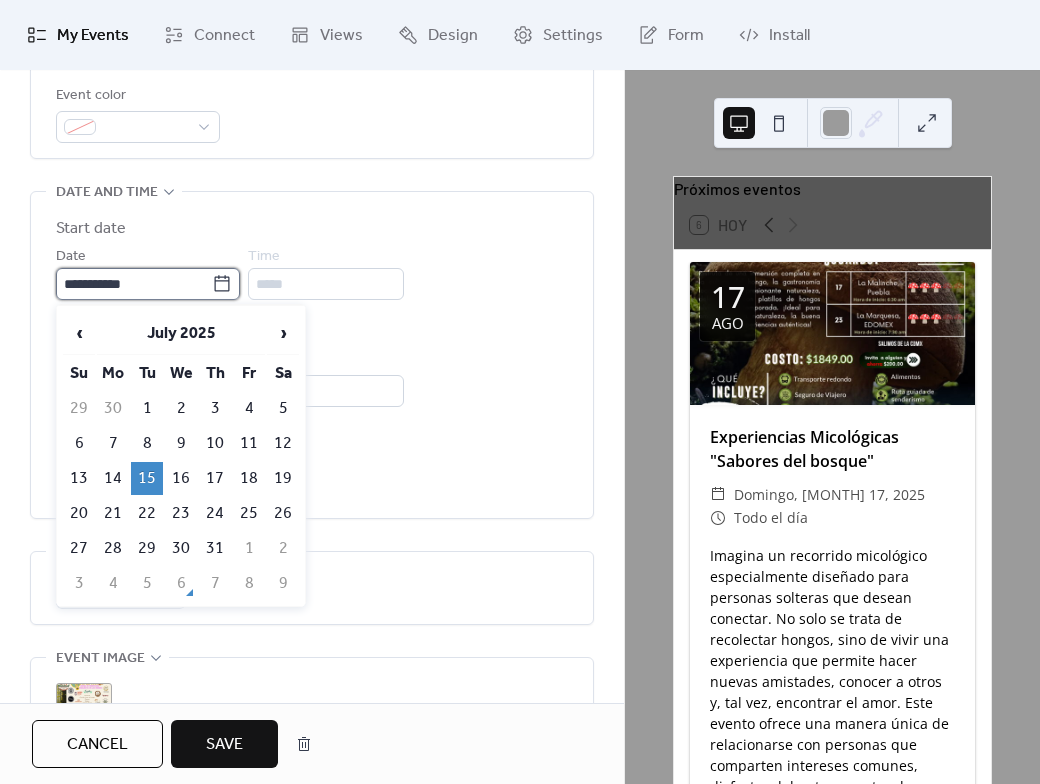 click on "**********" at bounding box center [134, 284] 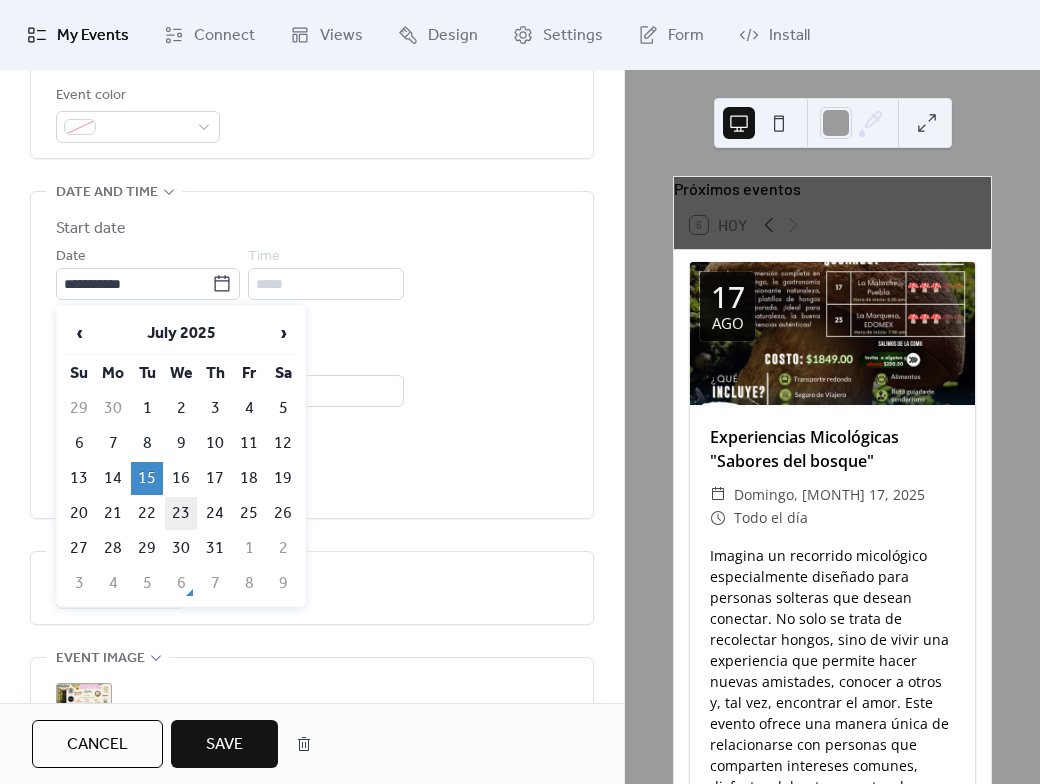 click on "23" at bounding box center (181, 513) 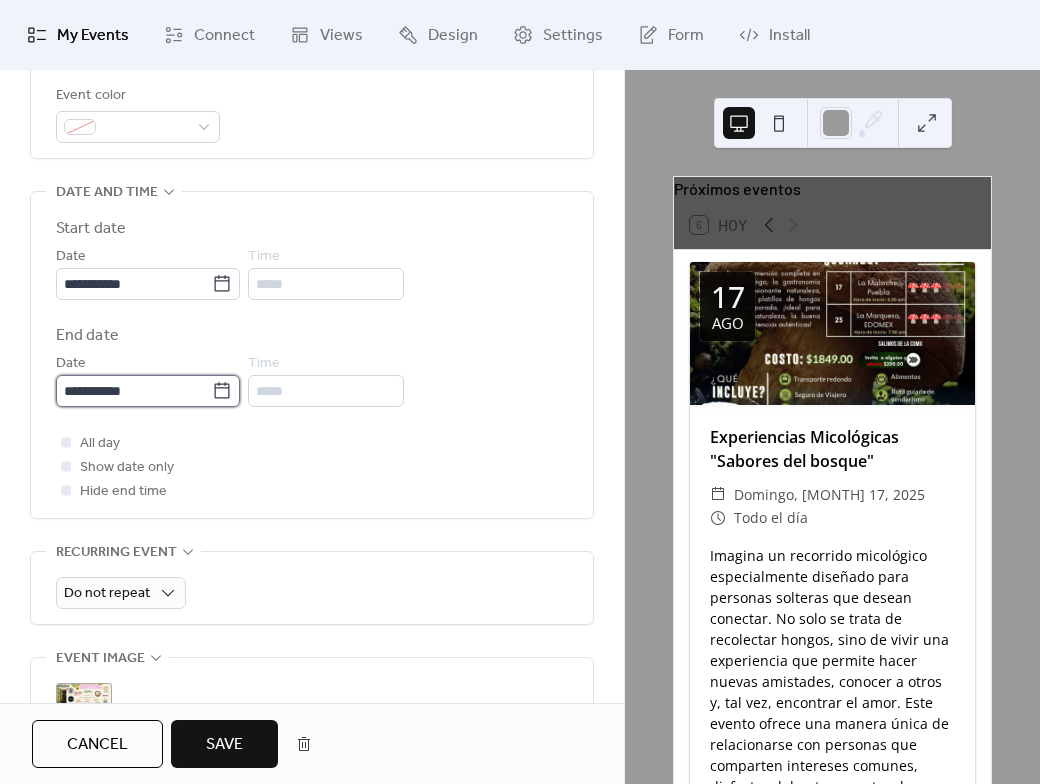 click on "**********" at bounding box center (134, 391) 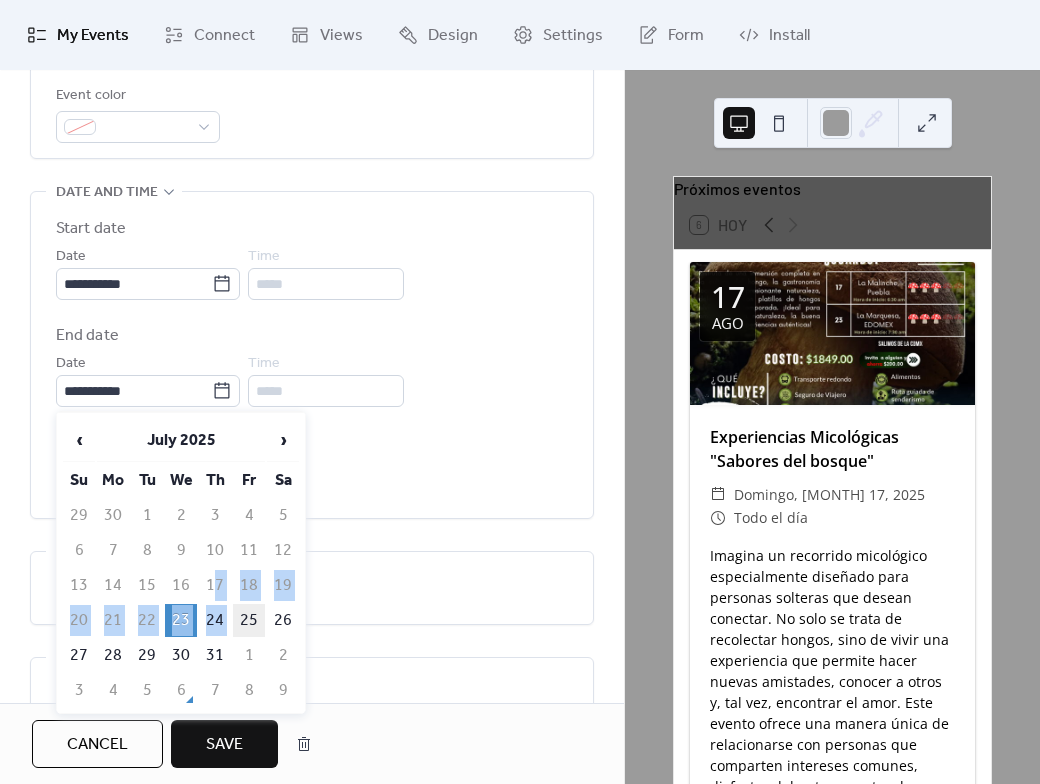 drag, startPoint x: 214, startPoint y: 599, endPoint x: 240, endPoint y: 622, distance: 34.713108 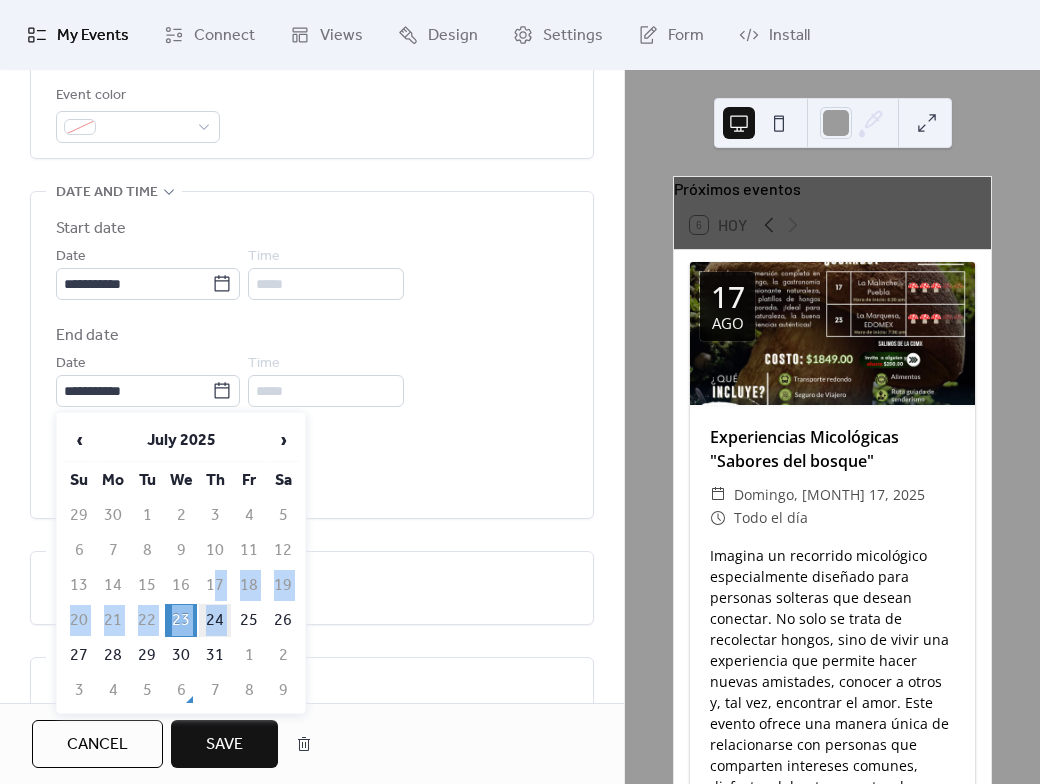click on "24" at bounding box center (215, 620) 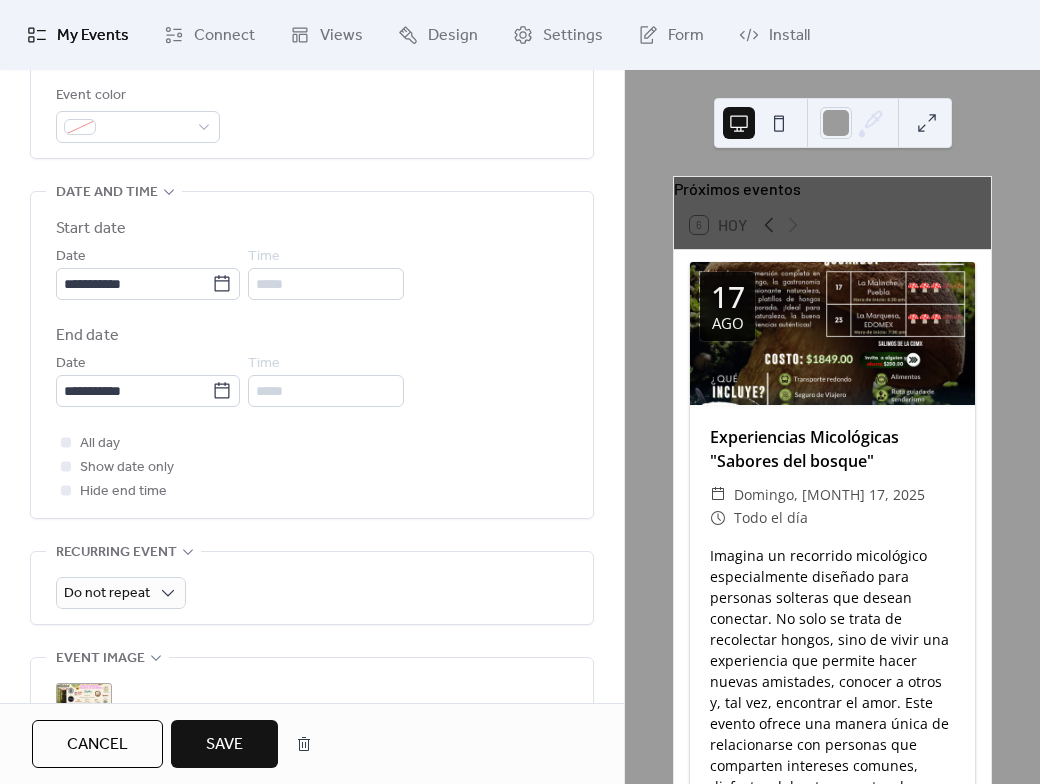 drag, startPoint x: 235, startPoint y: 740, endPoint x: 224, endPoint y: 741, distance: 11.045361 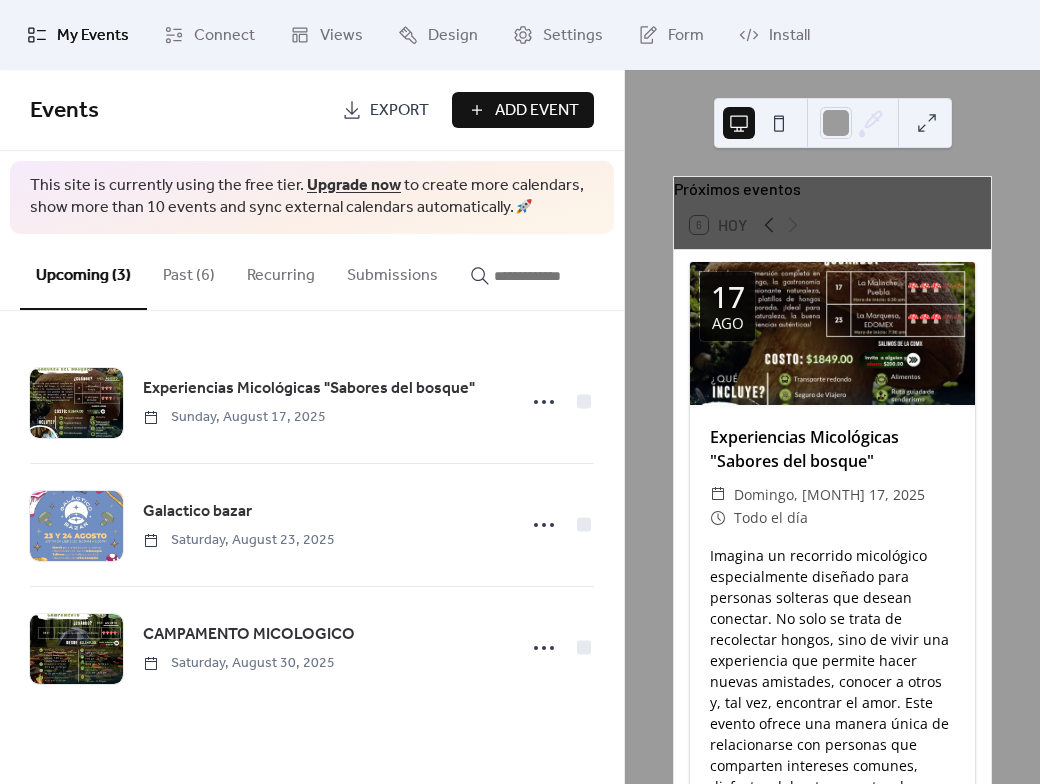 click on "Past (6)" at bounding box center (189, 271) 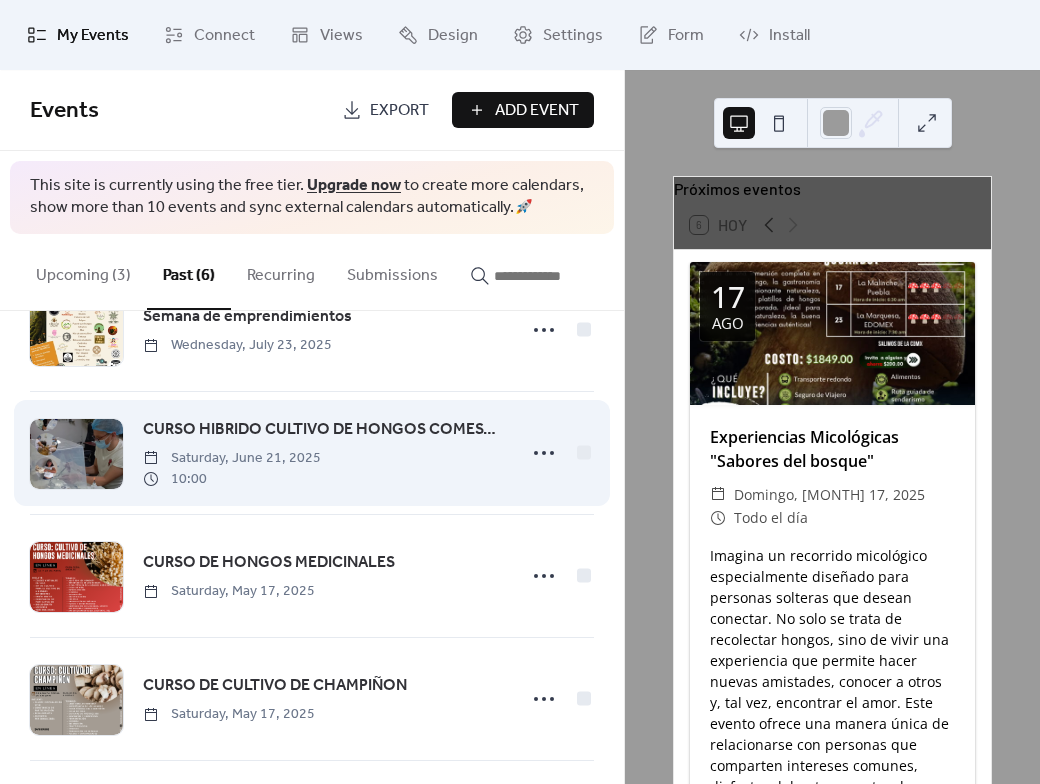 scroll, scrollTop: 0, scrollLeft: 0, axis: both 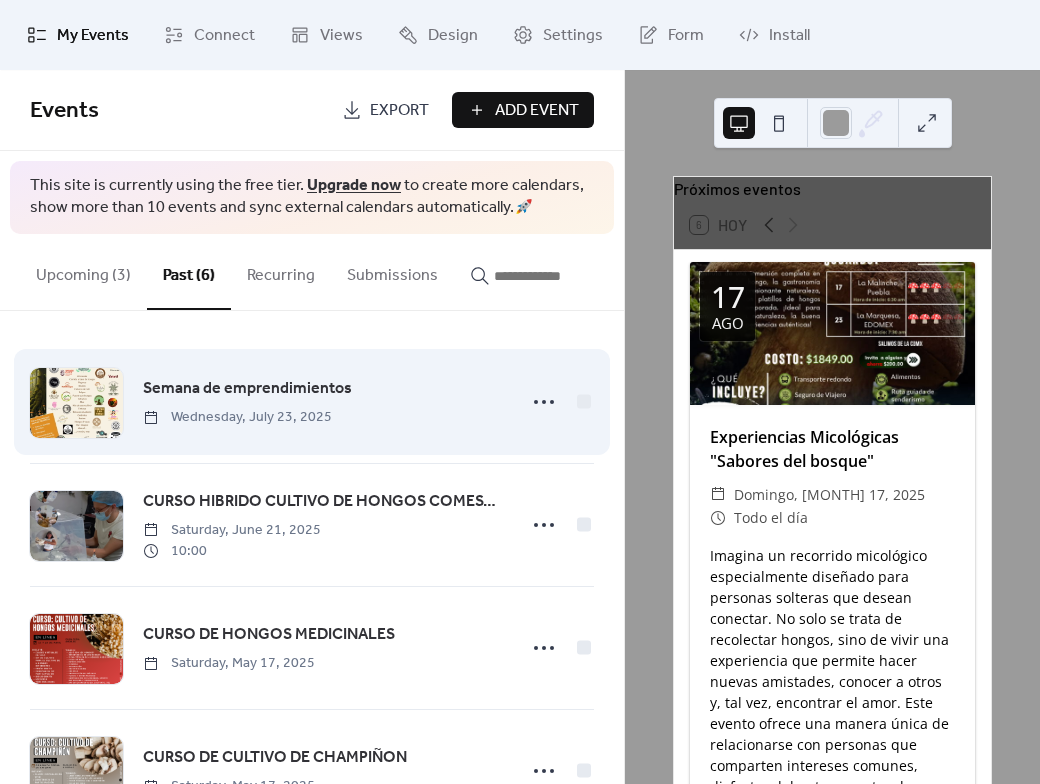 click on "Semana de emprendimientos" at bounding box center (247, 389) 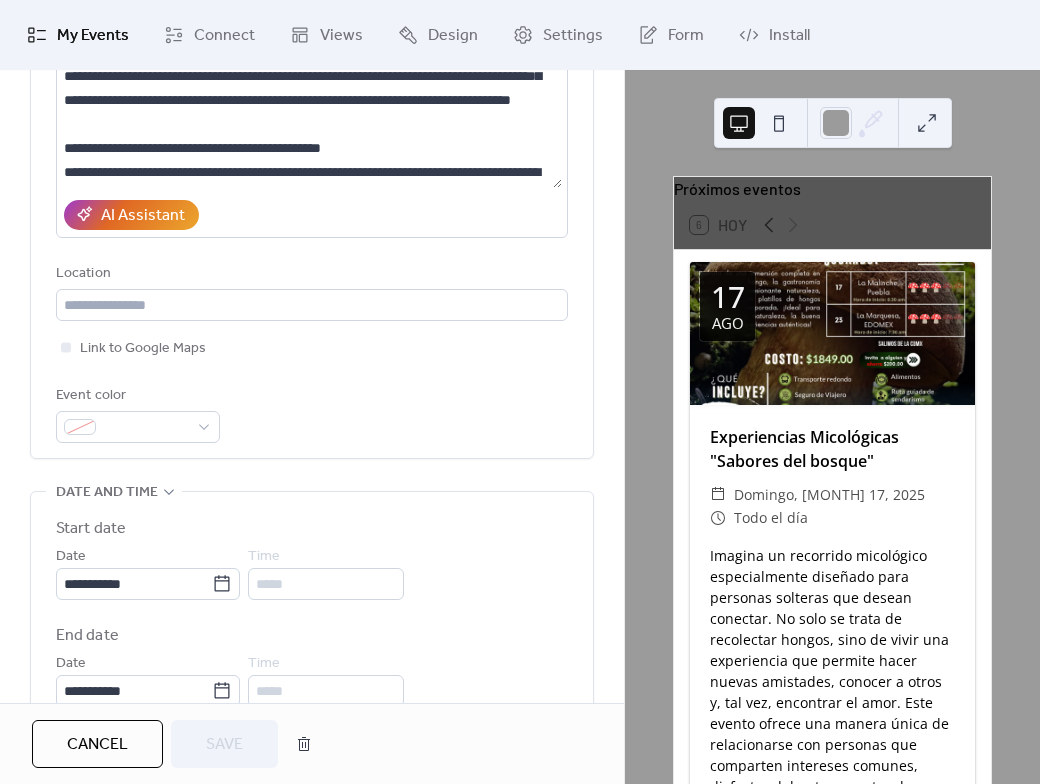 scroll, scrollTop: 472, scrollLeft: 0, axis: vertical 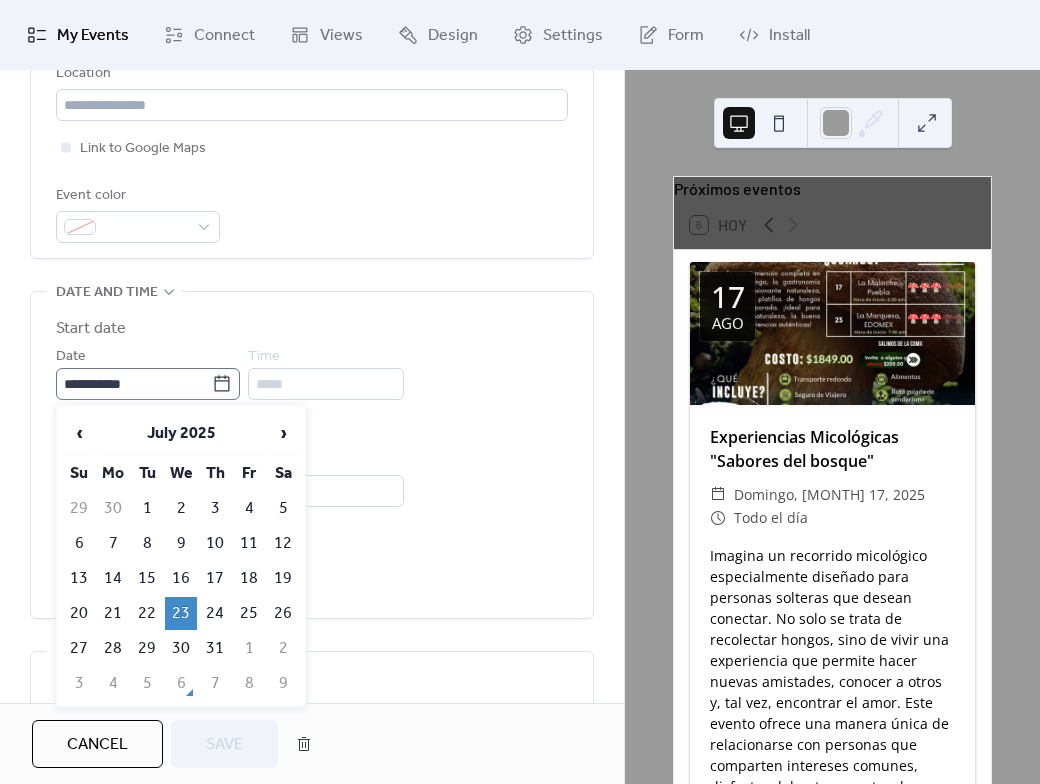 click 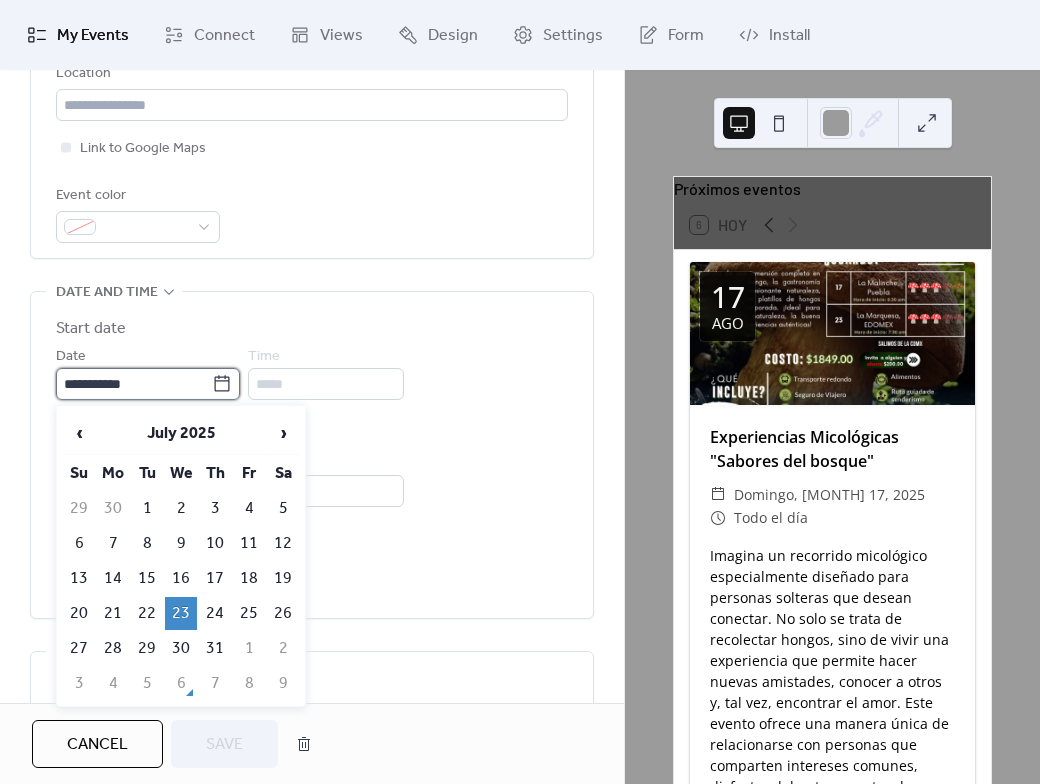 click on "**********" at bounding box center [134, 384] 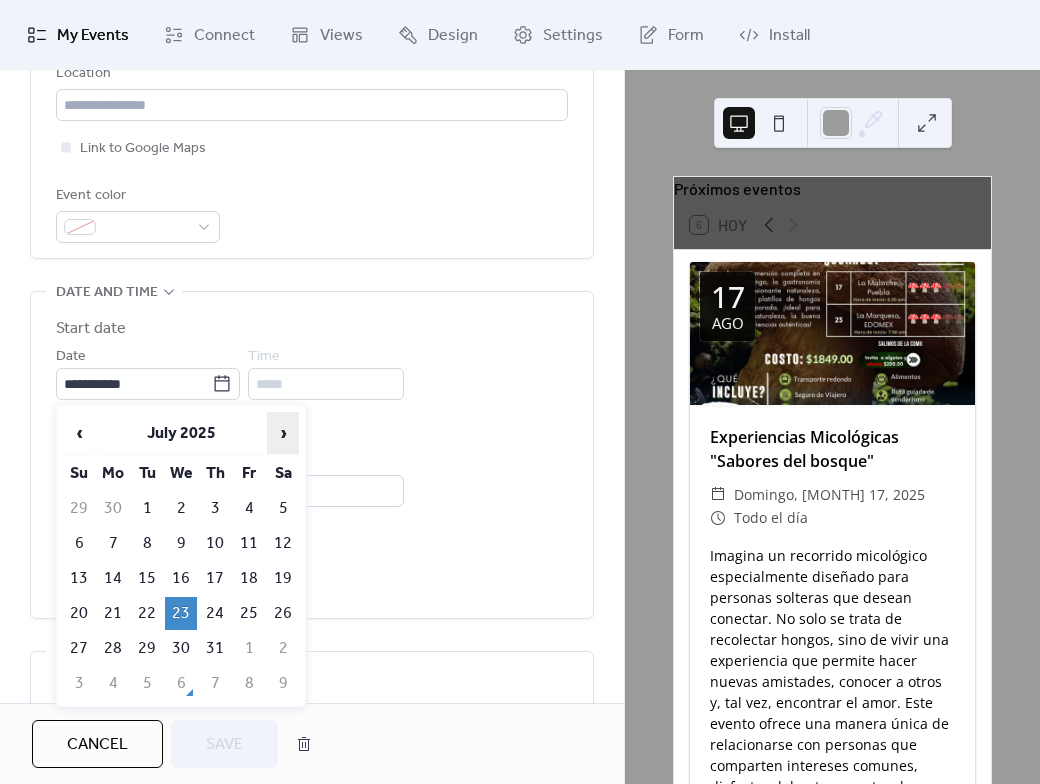 click on "›" at bounding box center [283, 433] 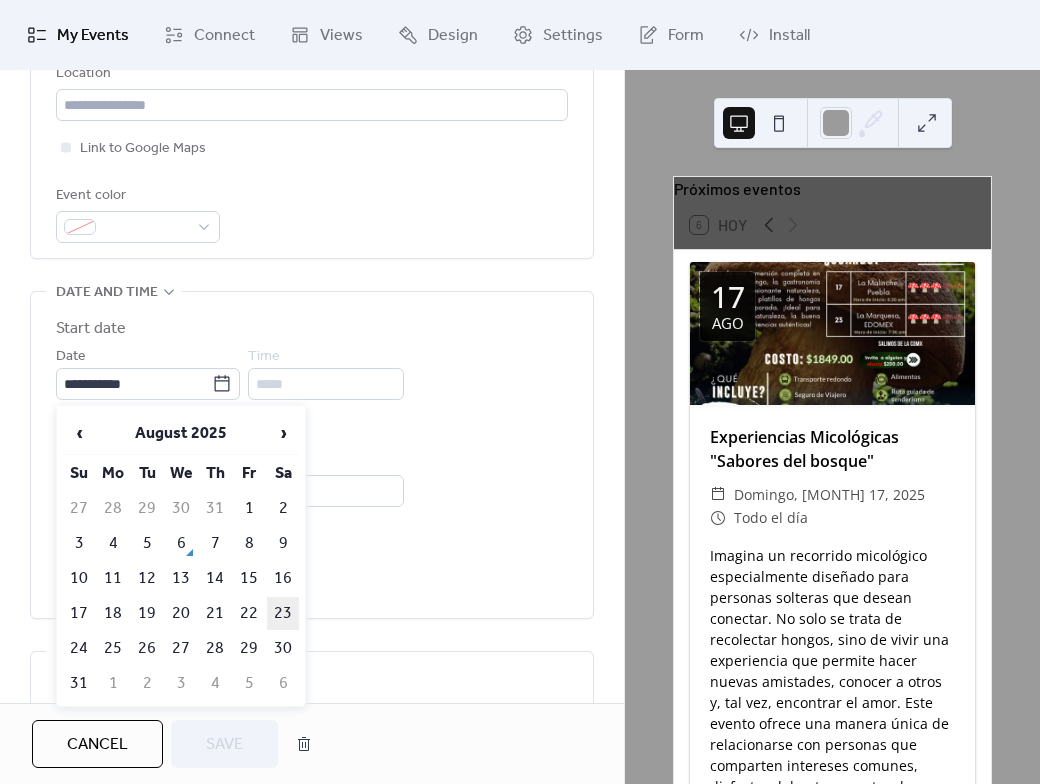 click on "23" at bounding box center [283, 613] 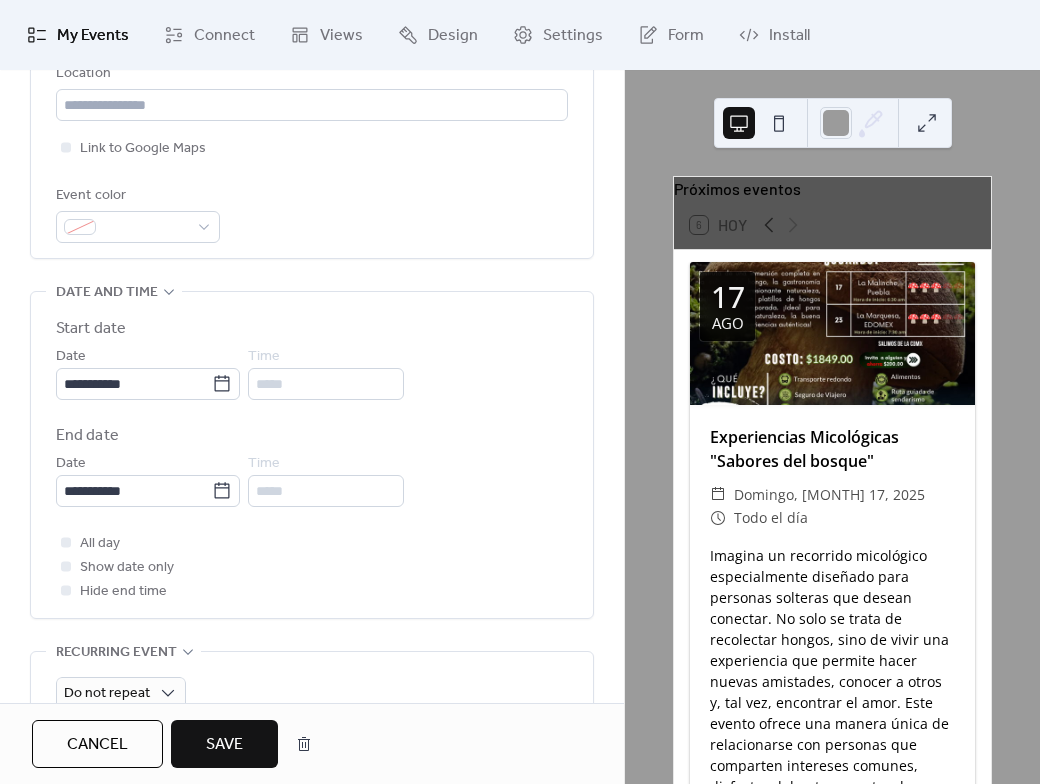 click on "Save" at bounding box center (224, 745) 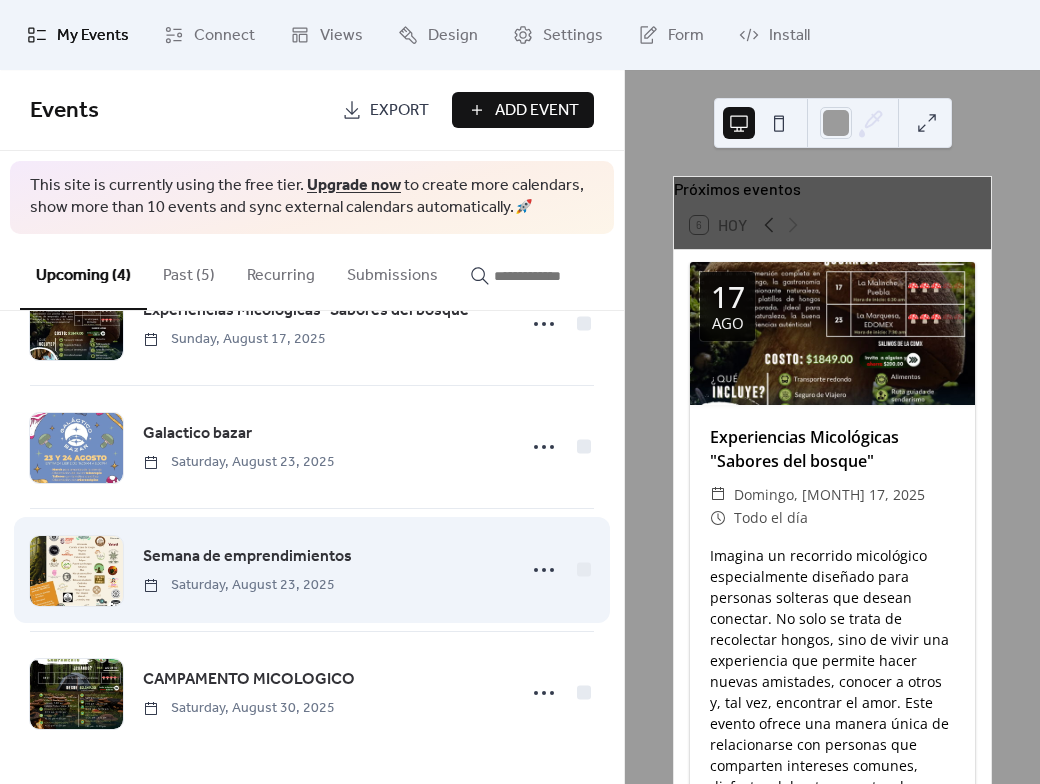 scroll, scrollTop: 0, scrollLeft: 0, axis: both 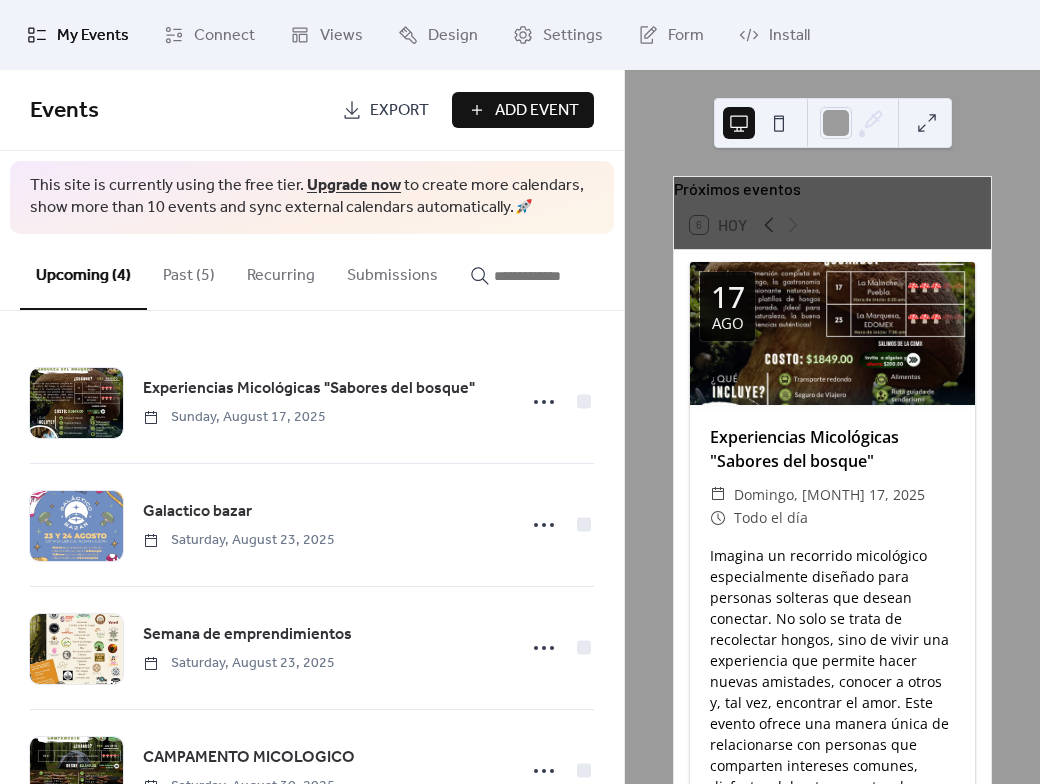 click on "Past (5)" at bounding box center (189, 271) 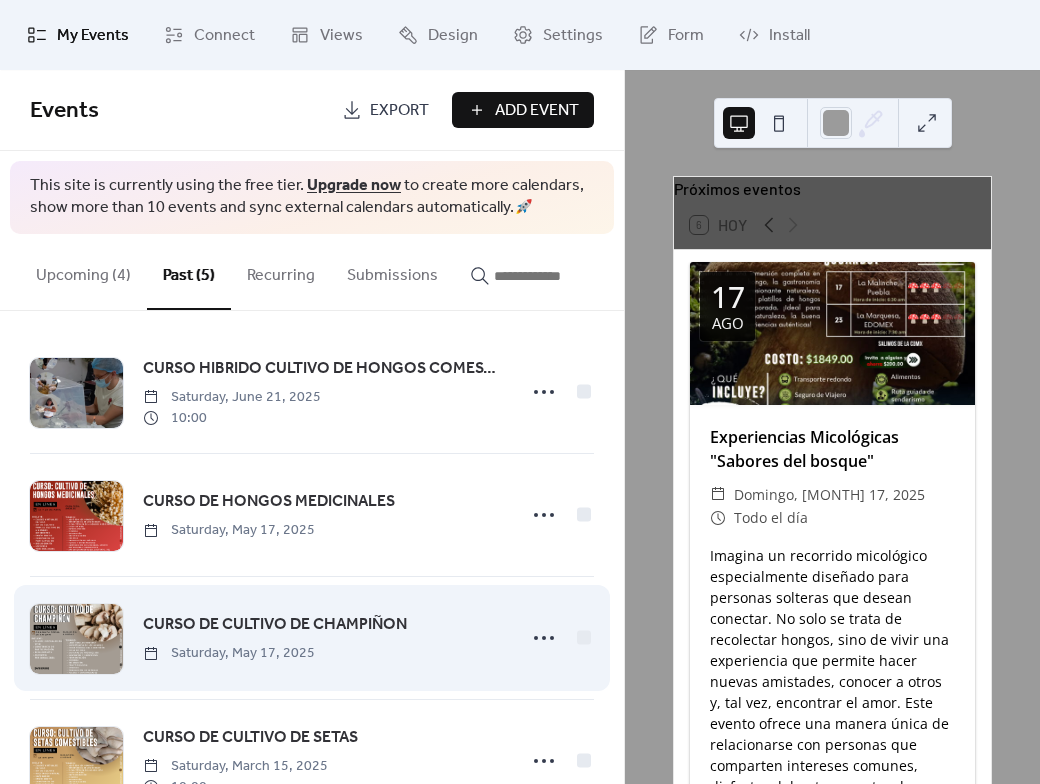 scroll, scrollTop: 0, scrollLeft: 0, axis: both 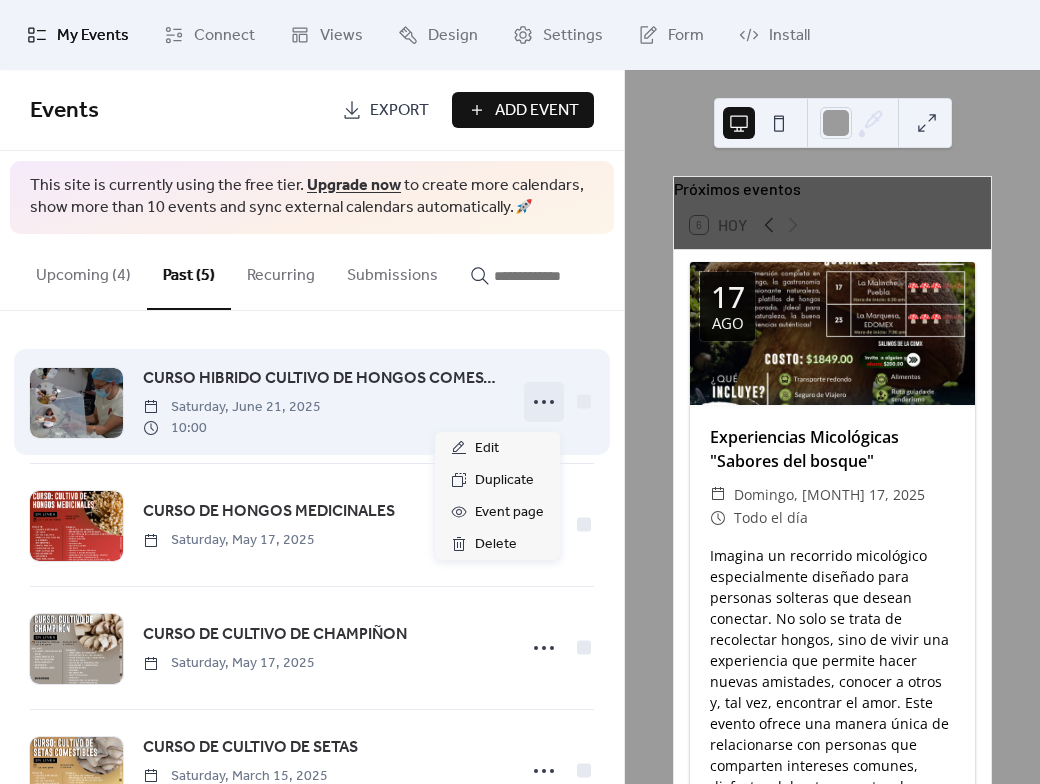 click 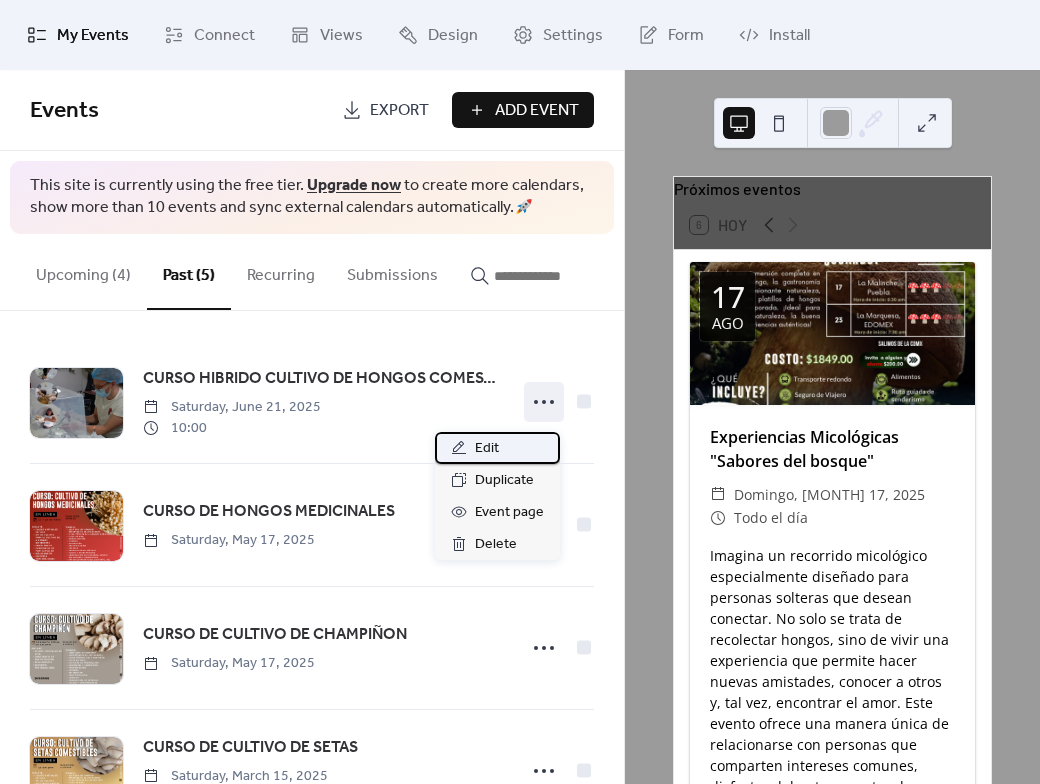 click on "Edit" at bounding box center (487, 449) 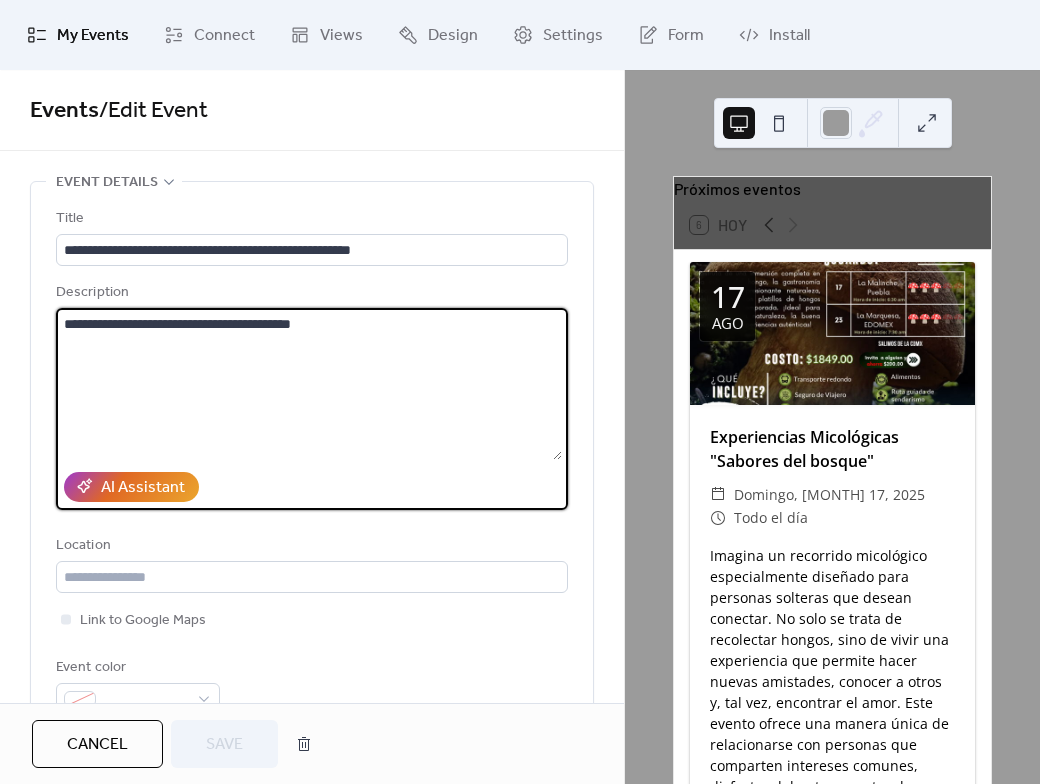 drag, startPoint x: 335, startPoint y: 319, endPoint x: -31, endPoint y: 330, distance: 366.16525 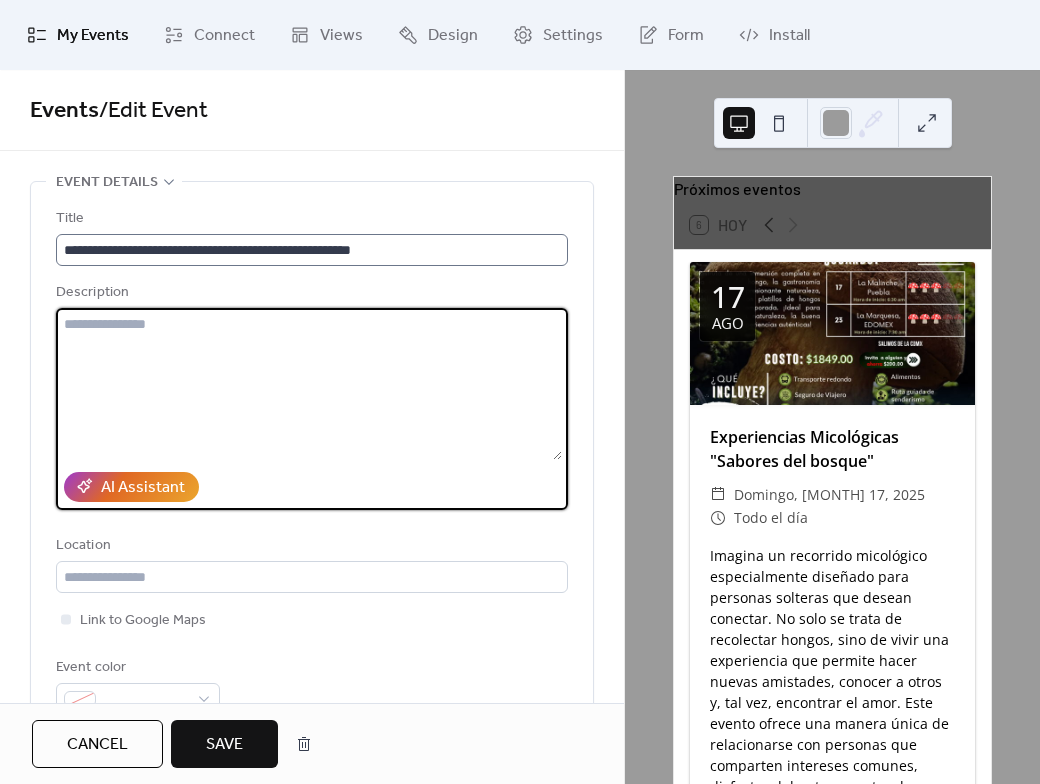 type 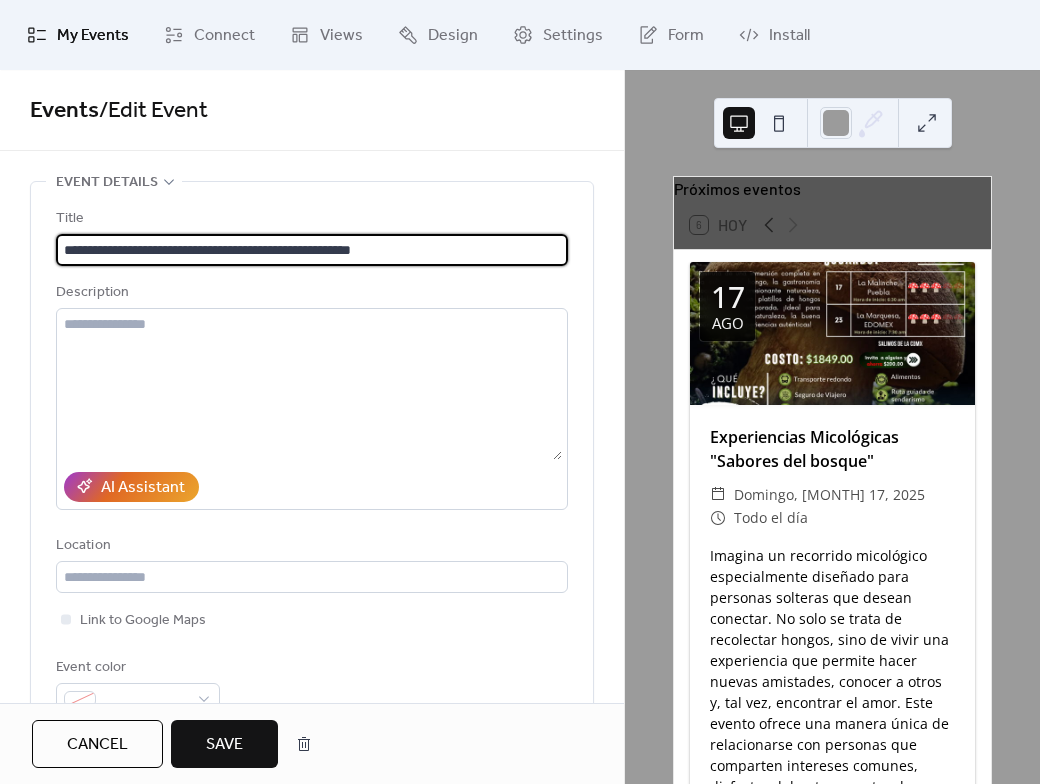drag, startPoint x: 504, startPoint y: 247, endPoint x: -127, endPoint y: 230, distance: 631.22894 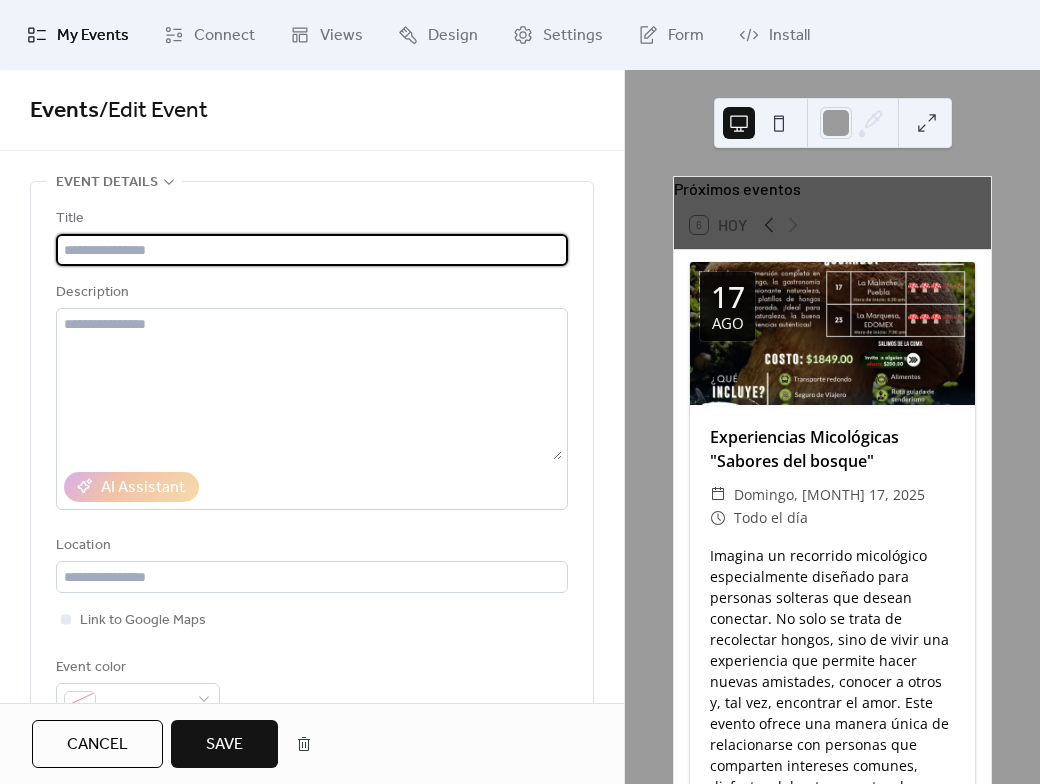 click at bounding box center (312, 250) 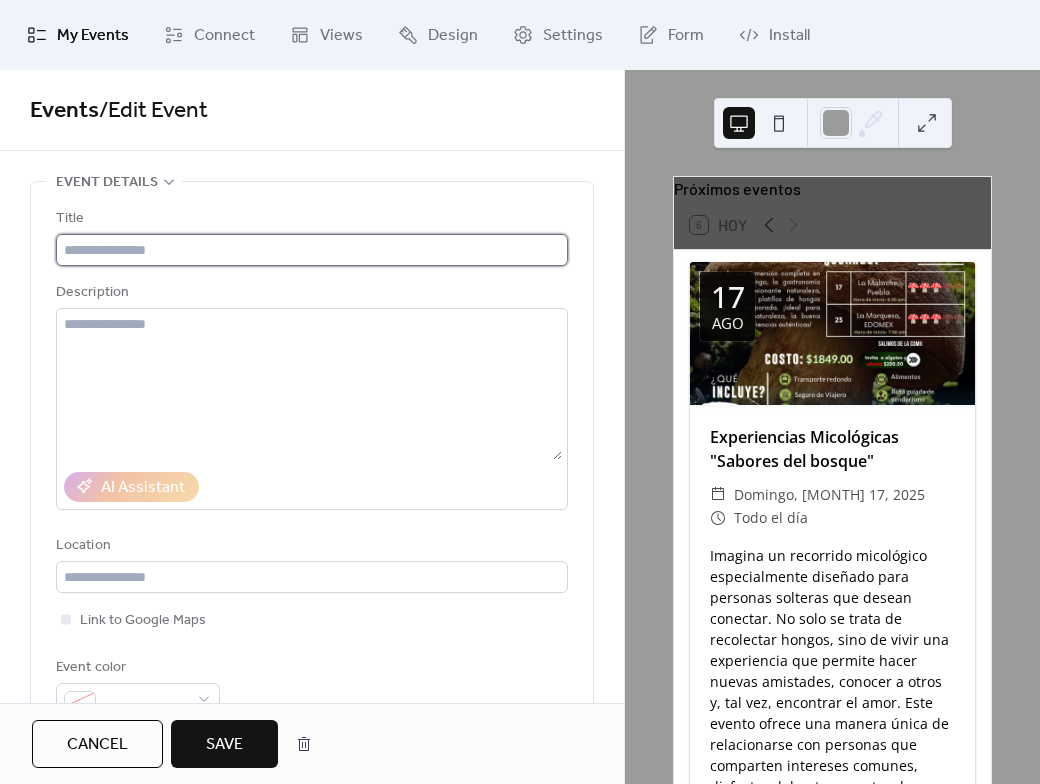 click at bounding box center [312, 250] 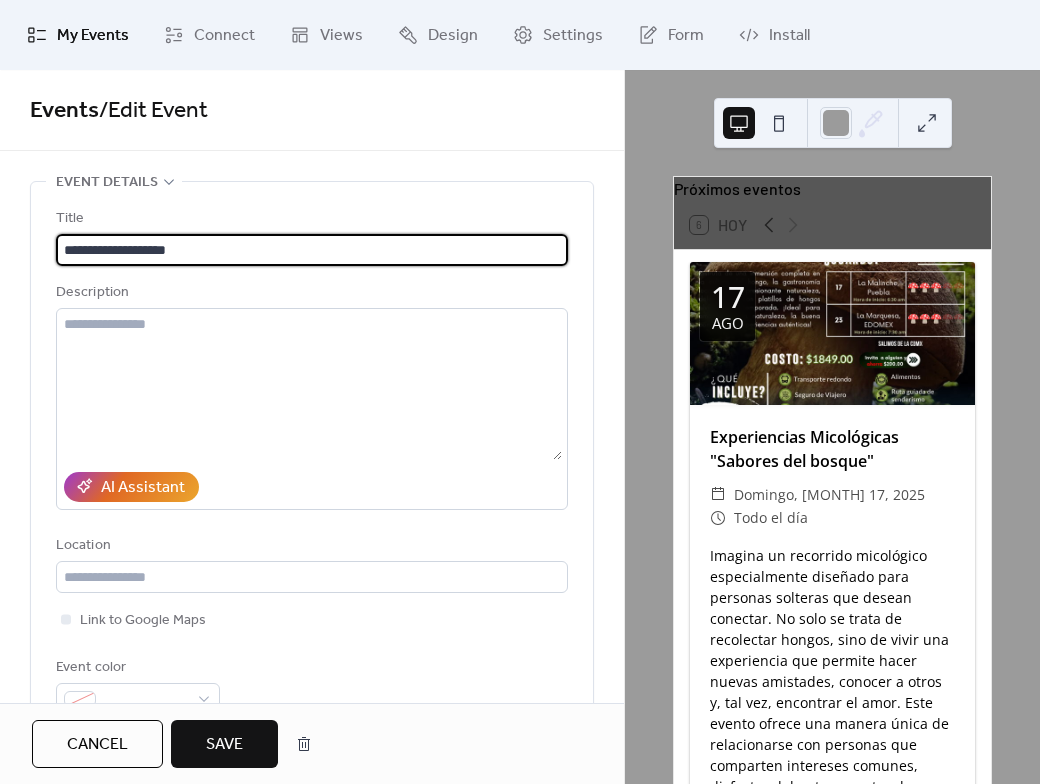 type on "**********" 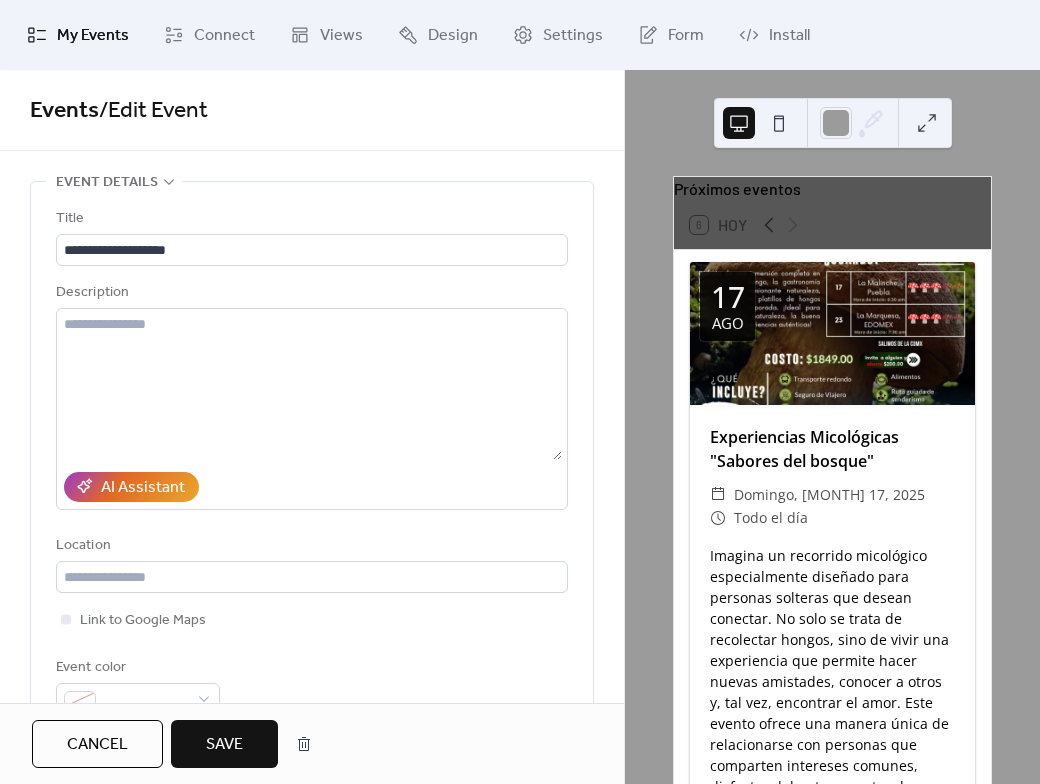 click on "Imagina un recorrido micológico especialmente diseñado para personas solteras que desean conectar. No solo se trata de recolectar hongos, sino de vivir una experiencia que permite hacer nuevas amistades, conocer a otros y, tal vez, encontrar el amor. Este evento ofrece una manera única de relacionarse con personas que comparten intereses comunes, disfrutar del entorno natural y, con suerte, establecer una conexión especial.  Explora los bosques del Valle de México con nosotros, mientras te conectas con la naturaleza y aprendes sobre la importancia de los hongos en el ecosistema.  - Cupos limitados  Incluye:  Kit de bienvenida, transporte con seguro desde CDMX, botiquín de primeros auxilios, guías y coordinador a bordo, senderismo interpretativo, bastones de senderismo, alimentos y fecha de campamento.  RESERVA YA!  #Fungi #Funga #Bosque #Naturaleza" at bounding box center [832, 912] 